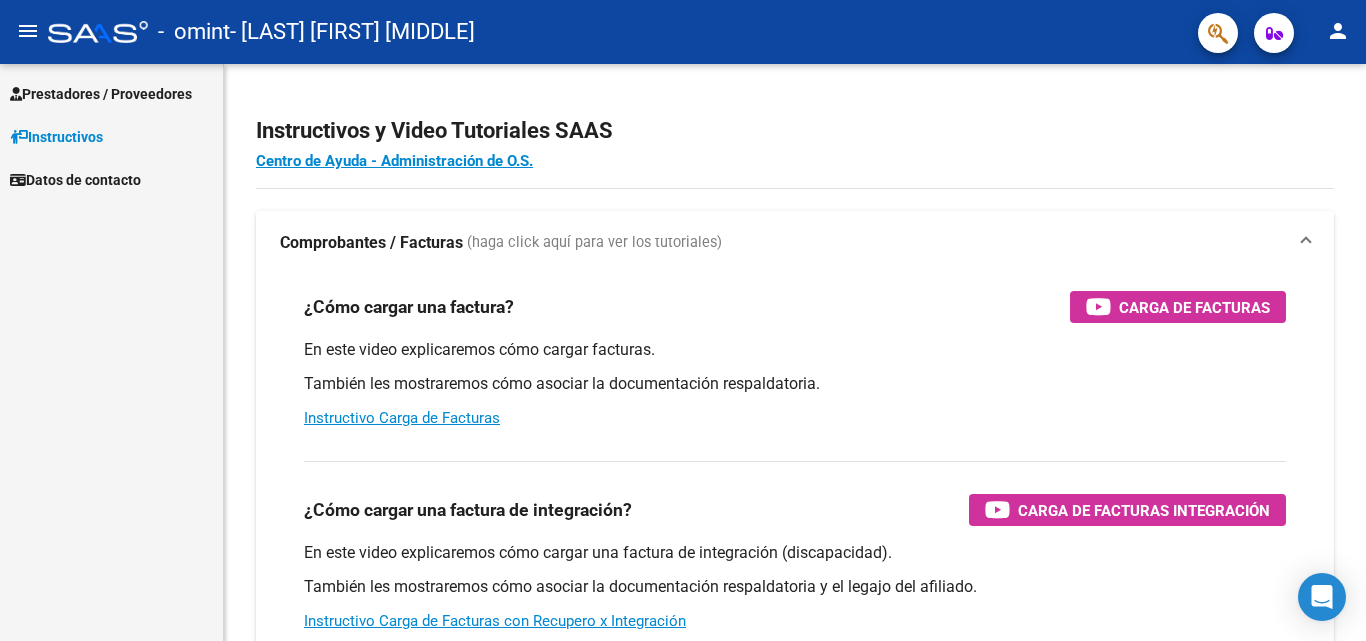 scroll, scrollTop: 0, scrollLeft: 0, axis: both 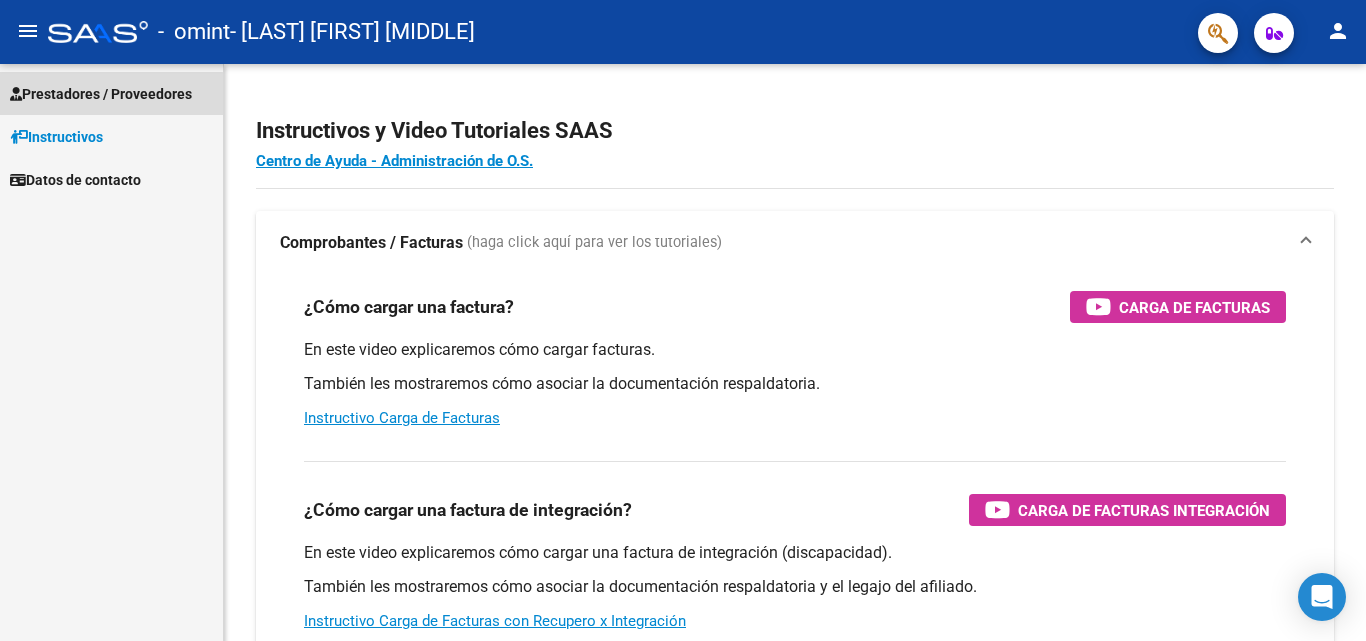 click on "Prestadores / Proveedores" at bounding box center (101, 94) 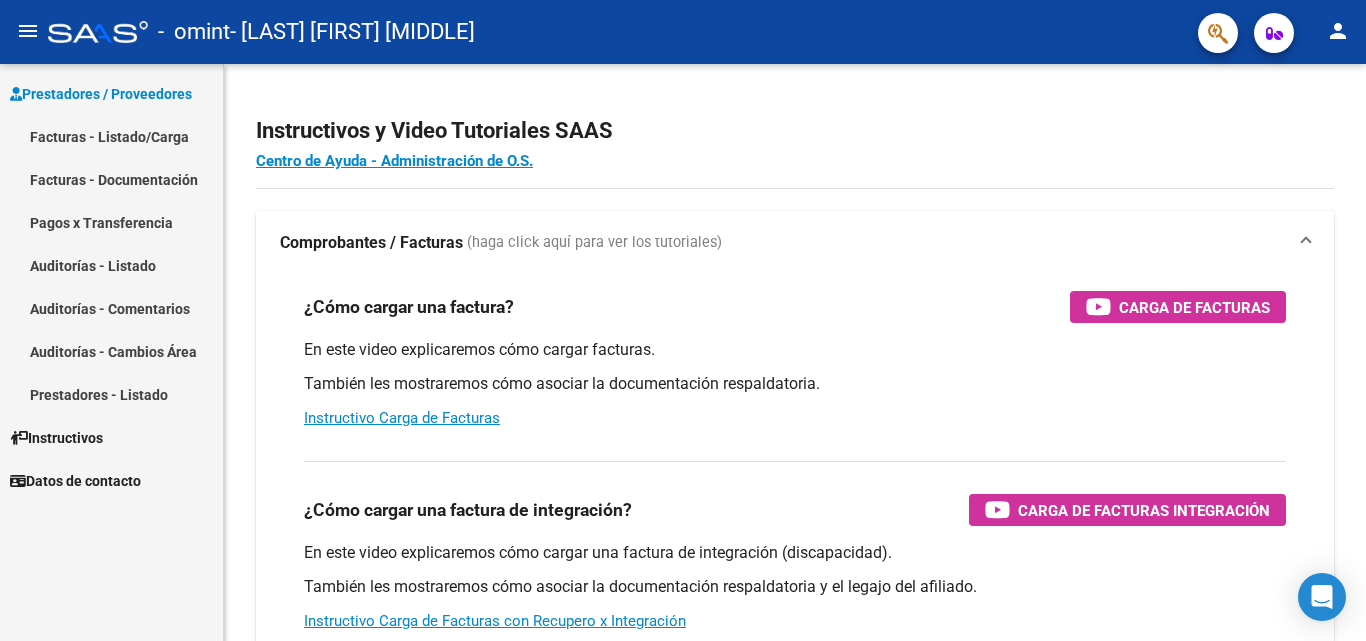 click on "Facturas - Listado/Carga" at bounding box center [111, 136] 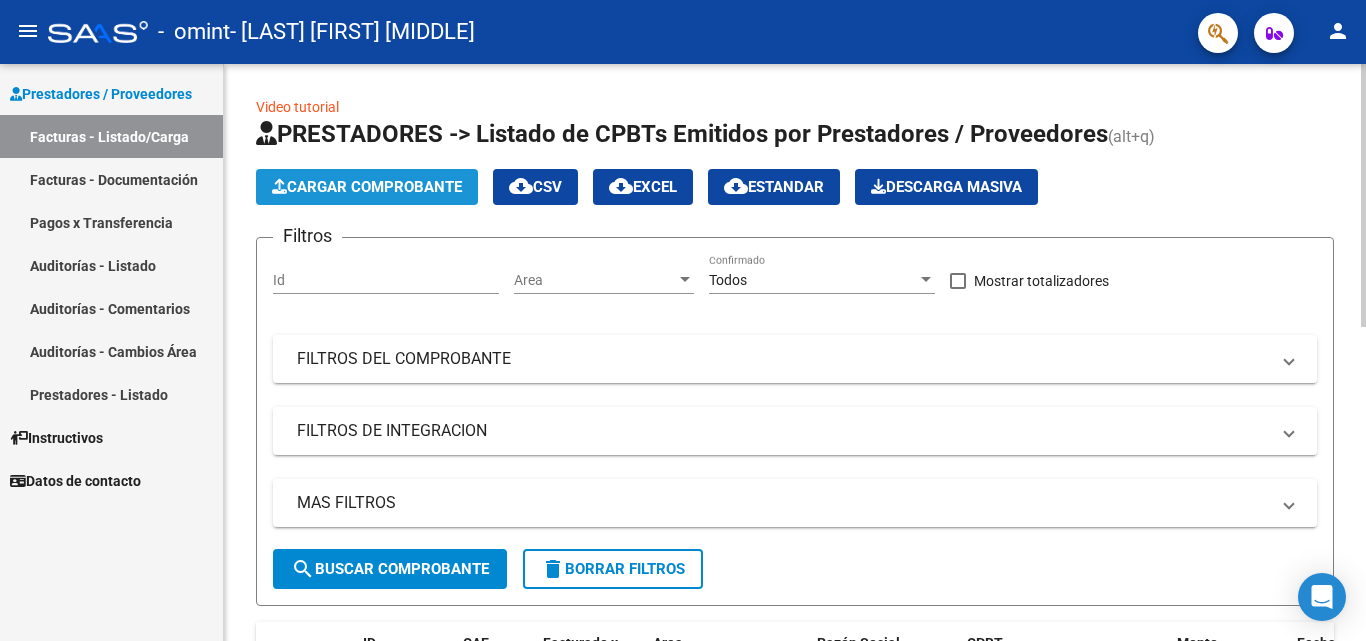 click on "Cargar Comprobante" 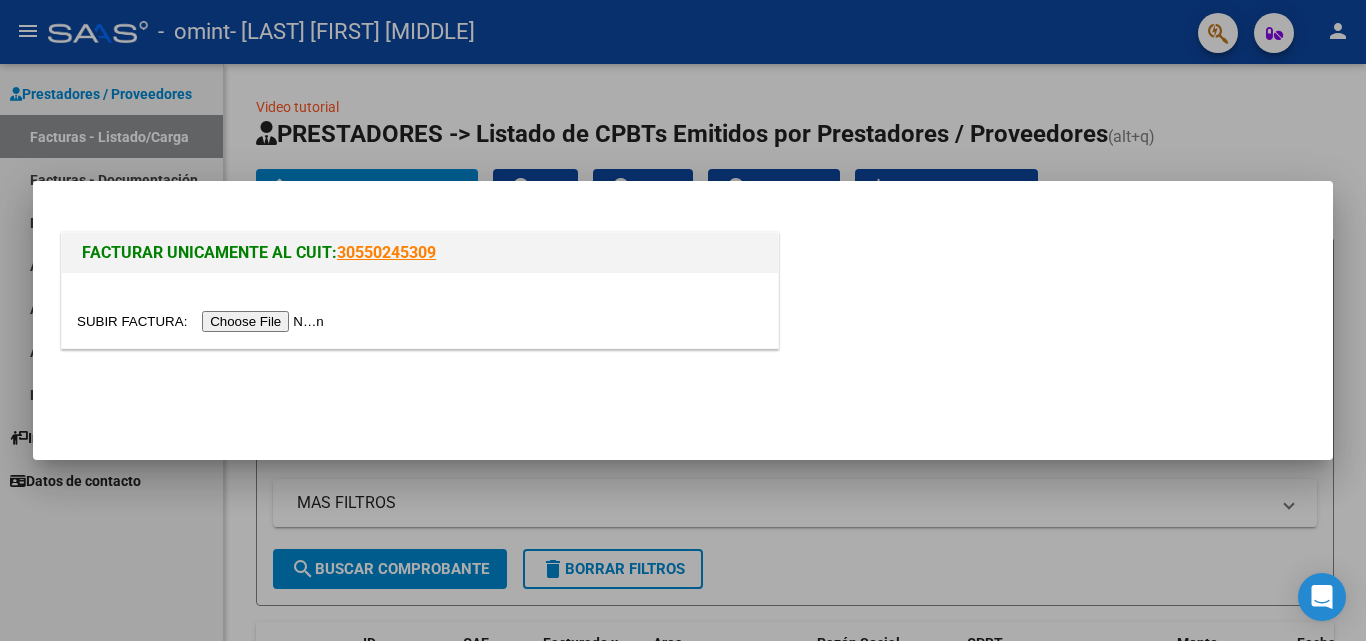 click at bounding box center [203, 321] 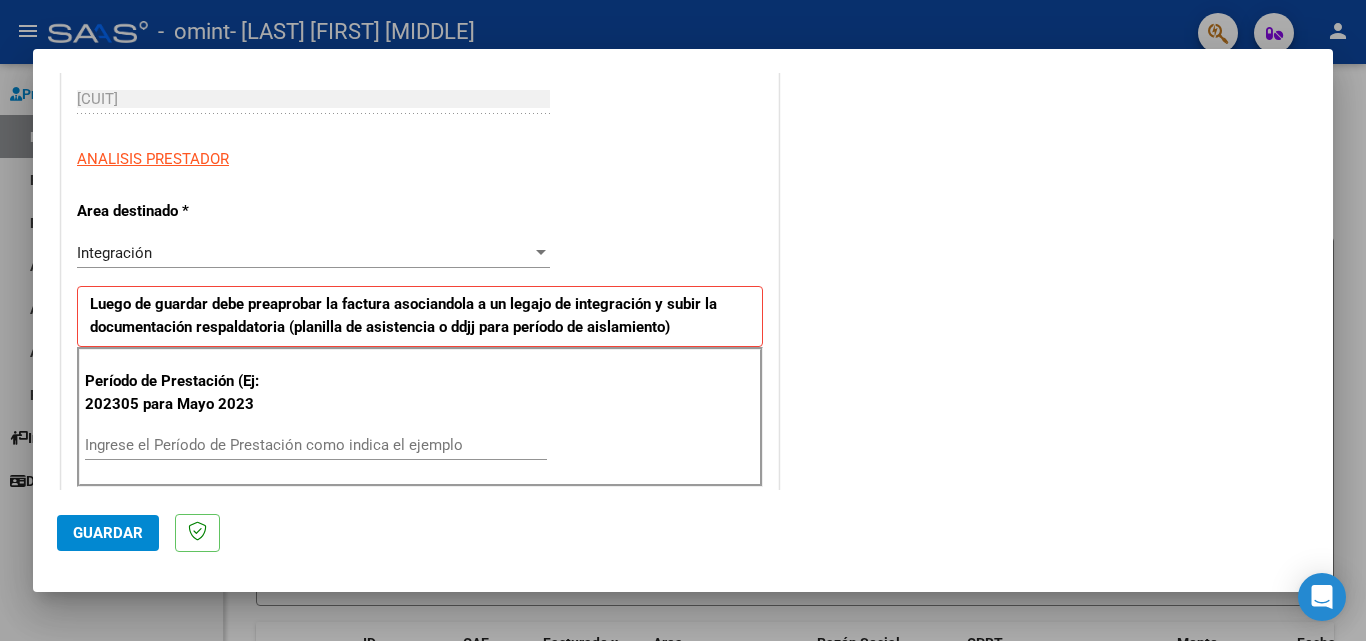 scroll, scrollTop: 361, scrollLeft: 0, axis: vertical 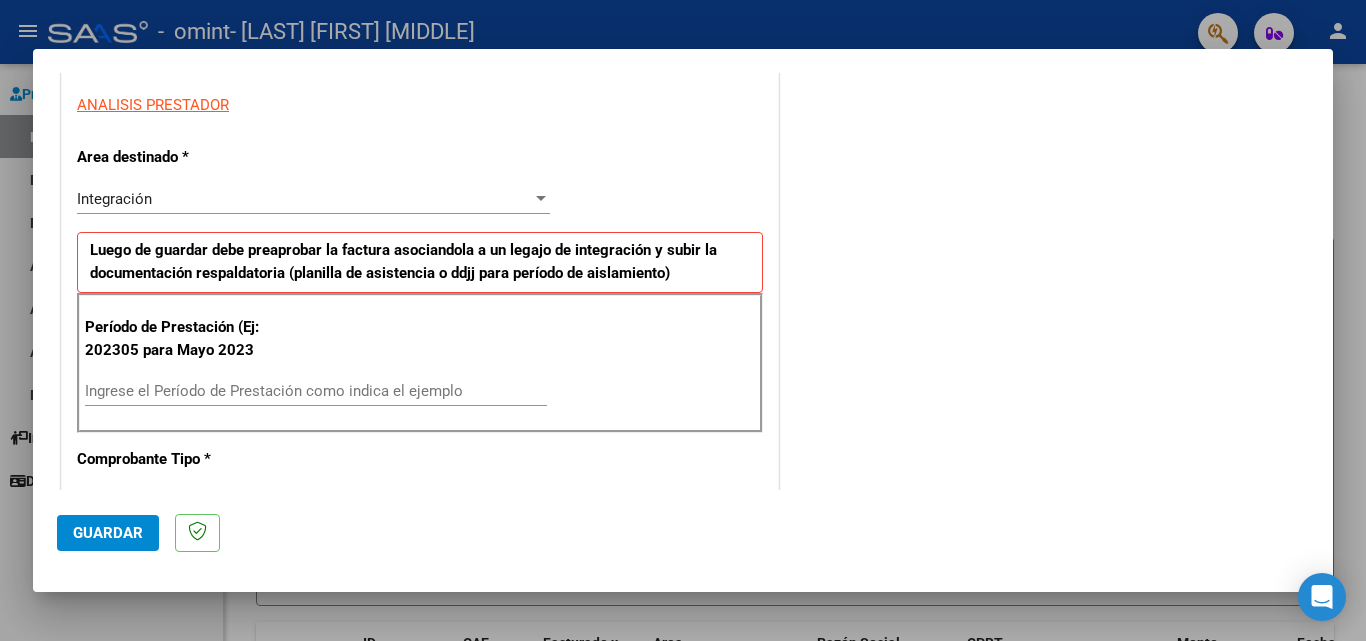 click on "Ingrese el Período de Prestación como indica el ejemplo" at bounding box center (316, 391) 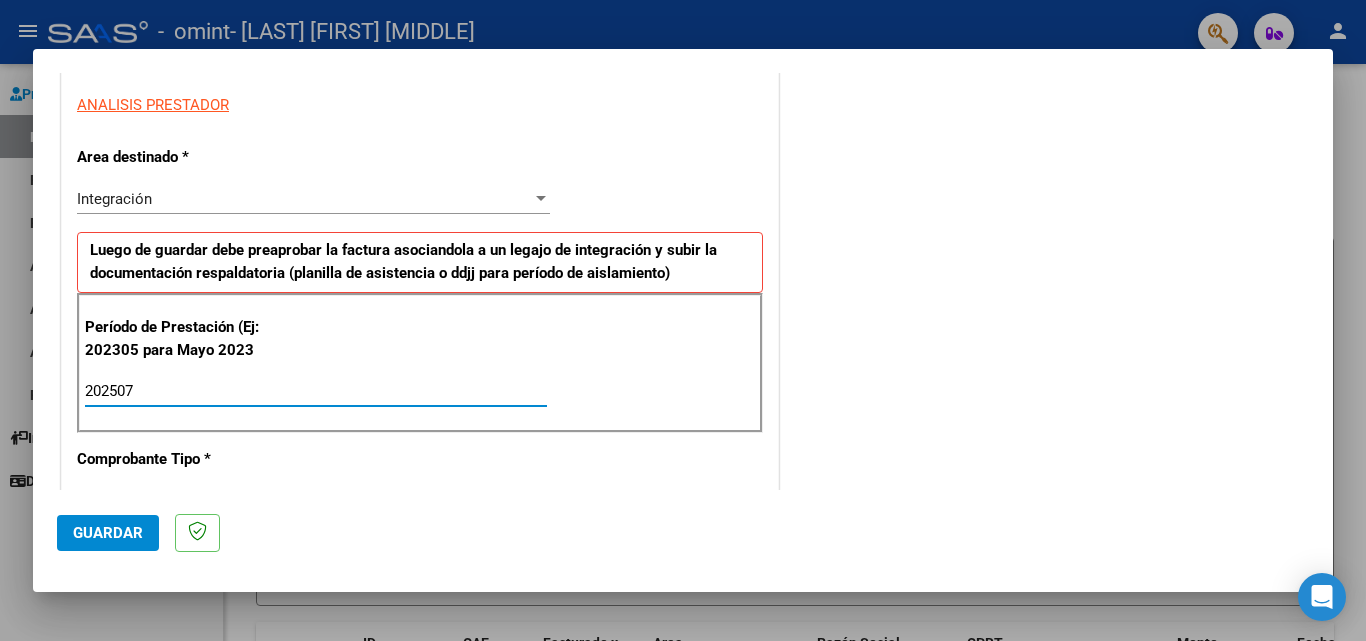 type on "202507" 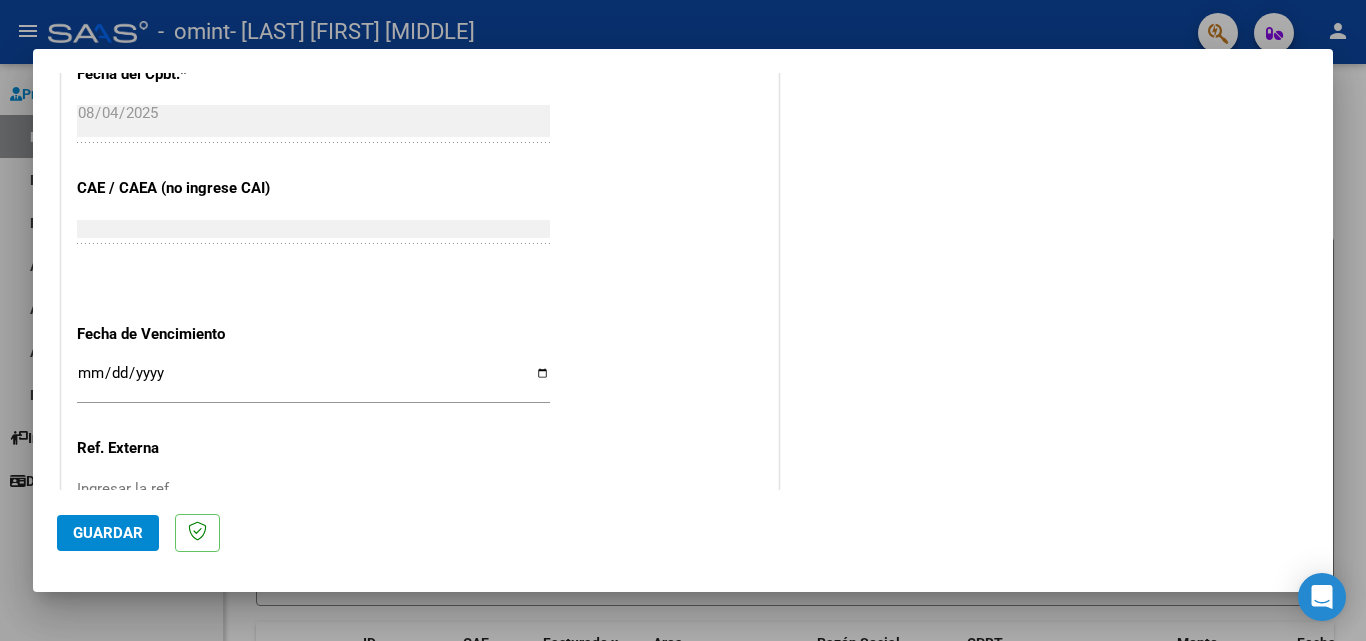 scroll, scrollTop: 1161, scrollLeft: 0, axis: vertical 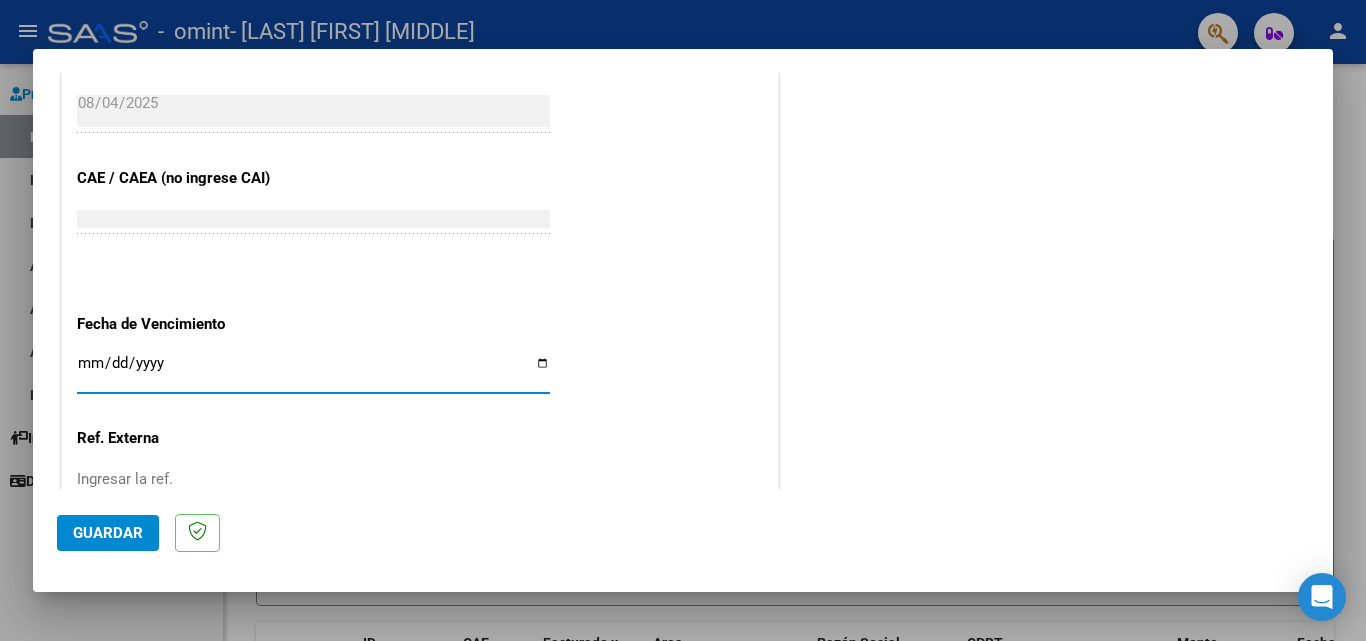 click on "Ingresar la fecha" at bounding box center [313, 371] 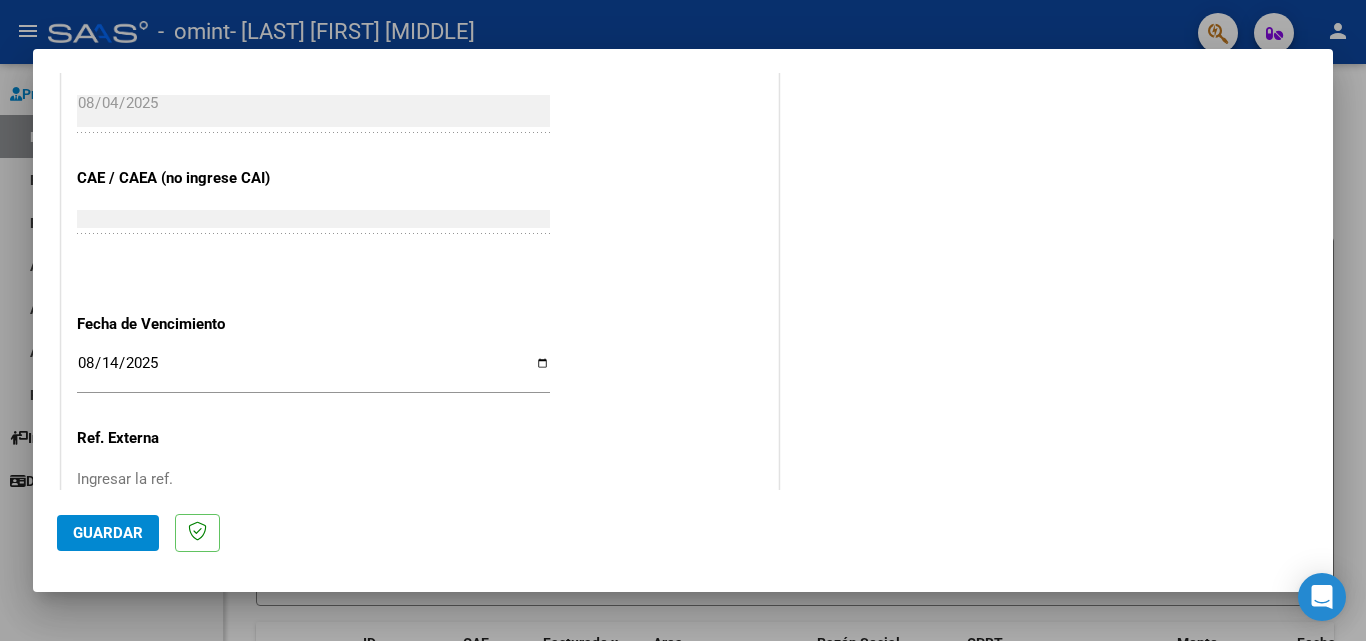 scroll, scrollTop: 1305, scrollLeft: 0, axis: vertical 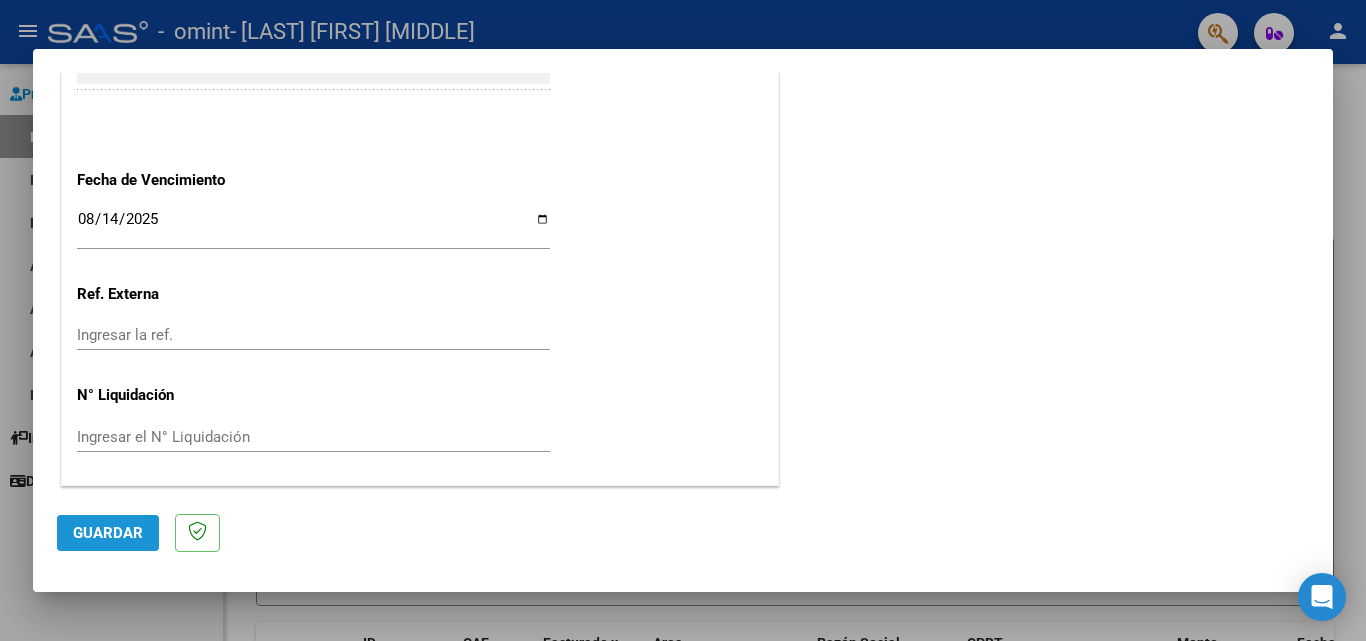 click on "Guardar" 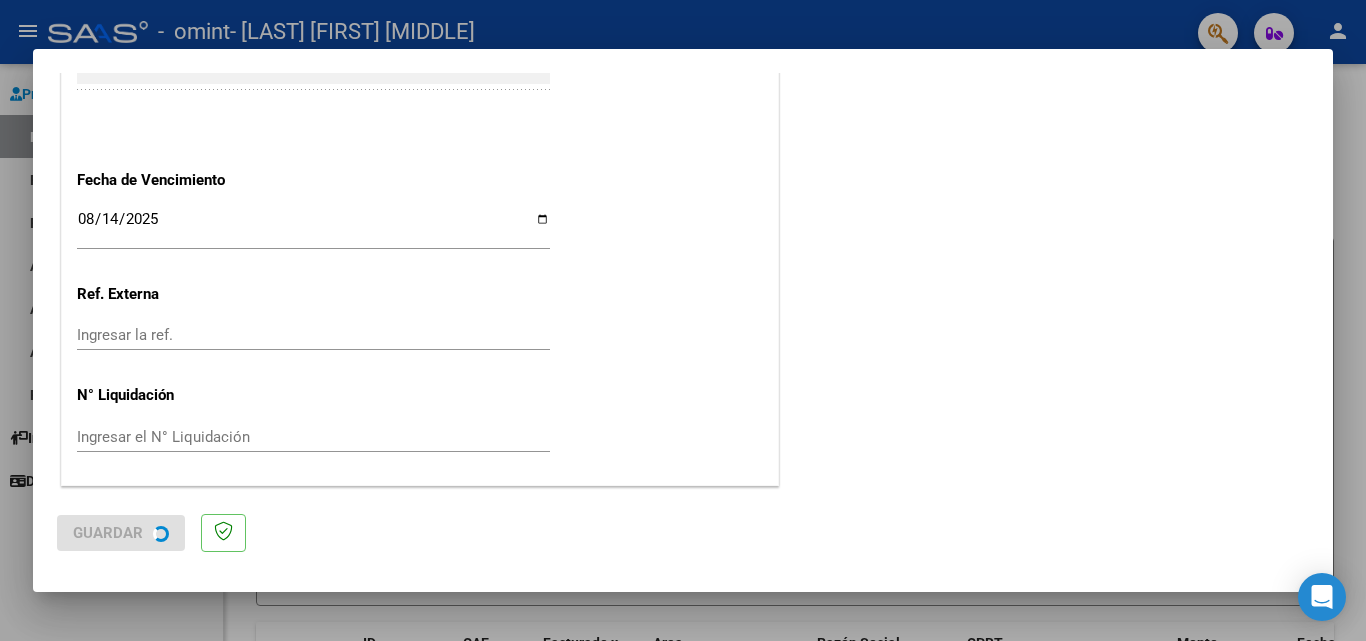 scroll, scrollTop: 0, scrollLeft: 0, axis: both 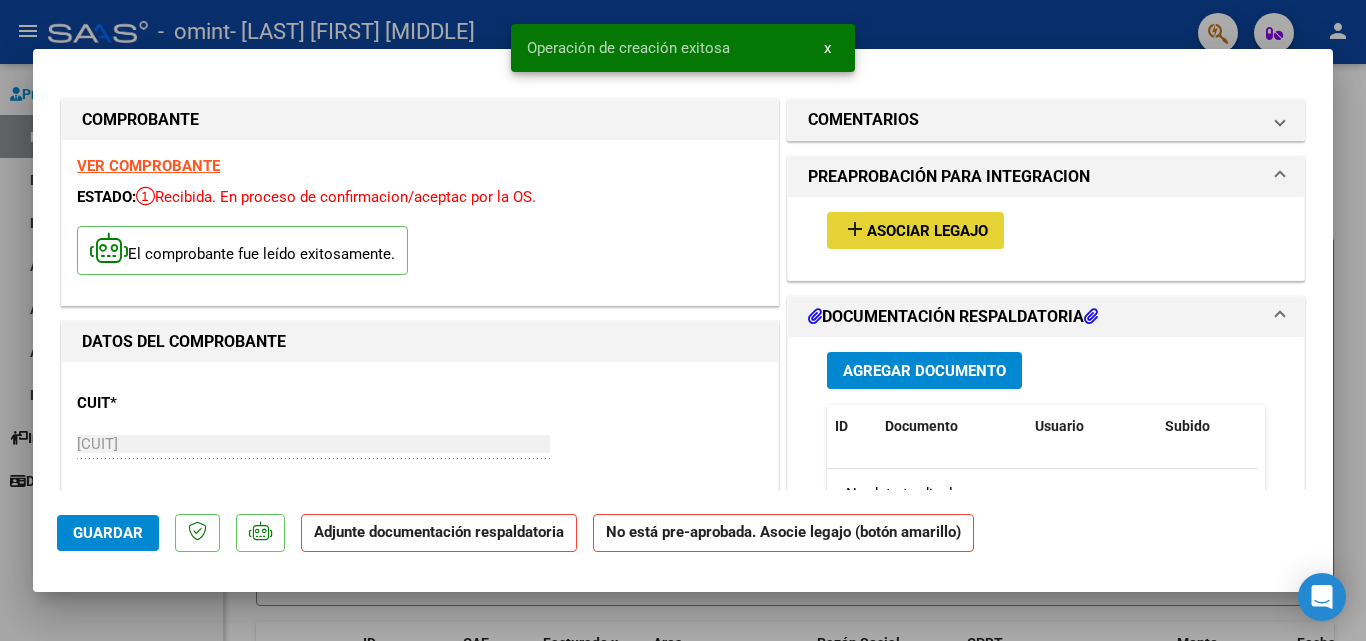click on "Asociar Legajo" at bounding box center [927, 231] 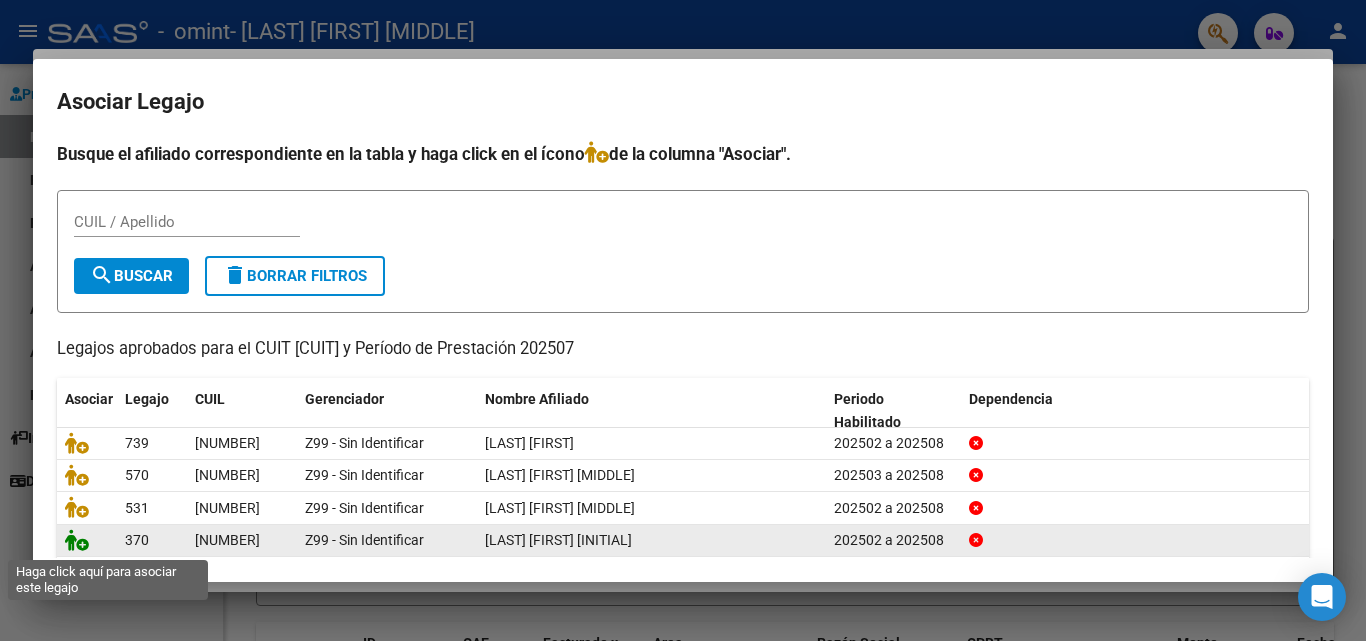 click 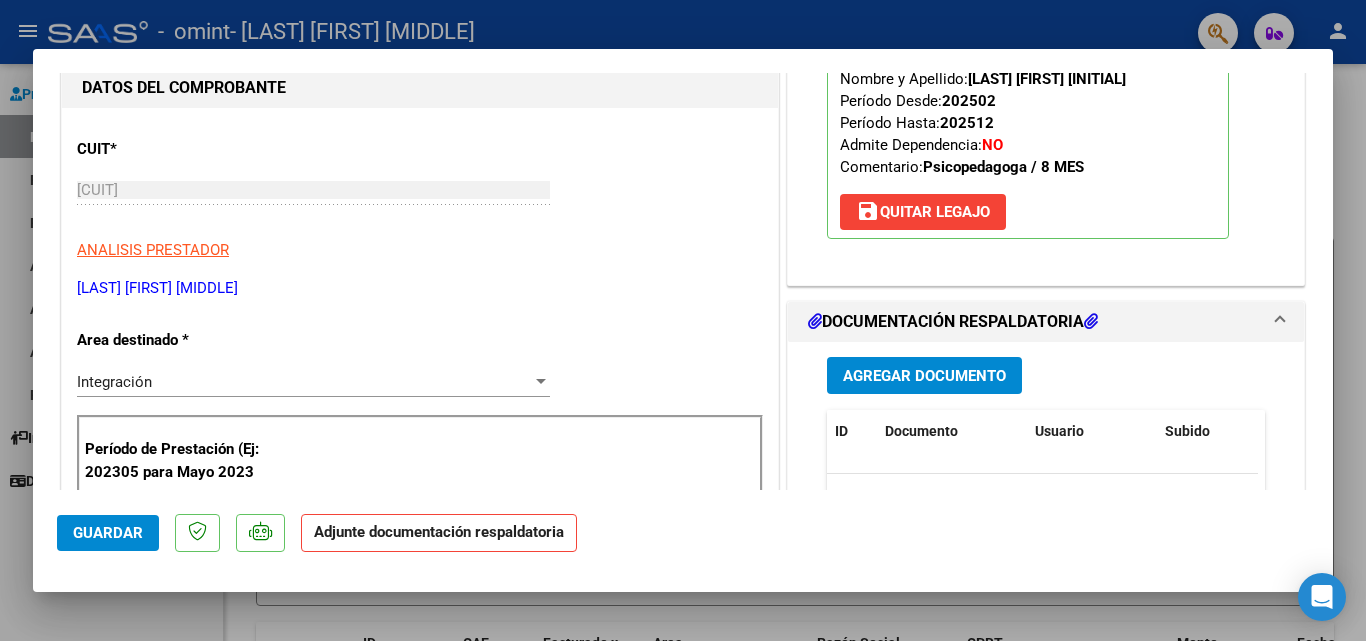 scroll, scrollTop: 263, scrollLeft: 0, axis: vertical 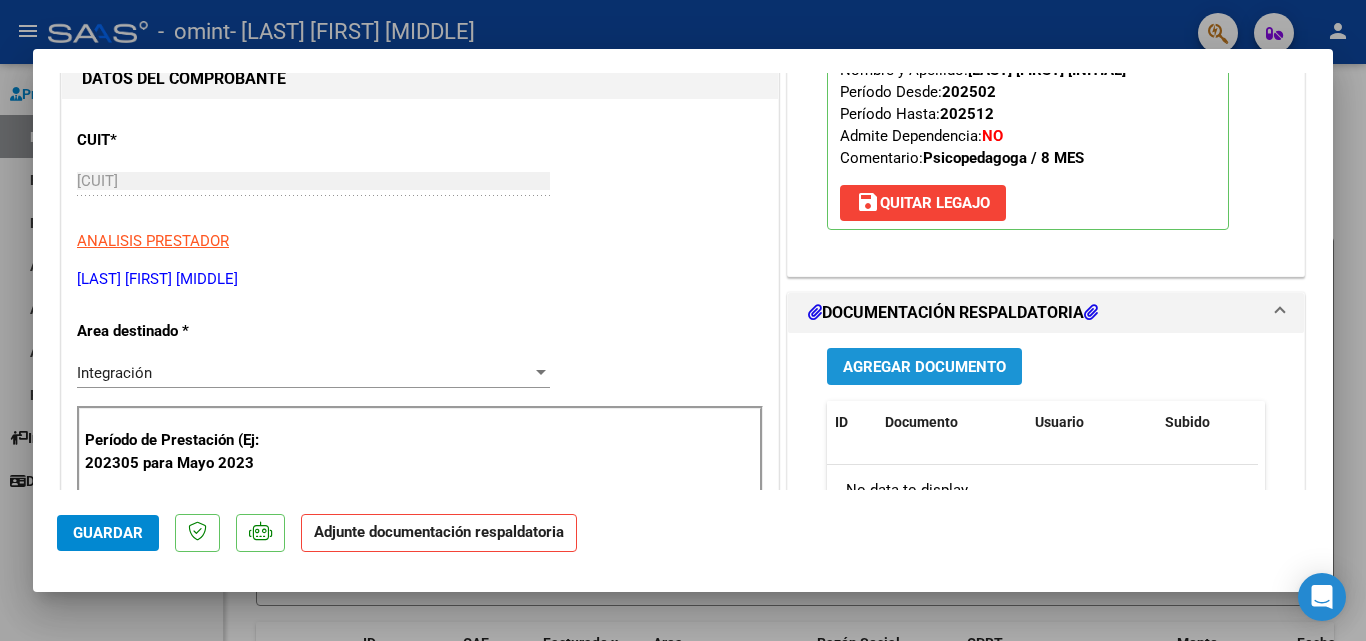 click on "Agregar Documento" at bounding box center [924, 367] 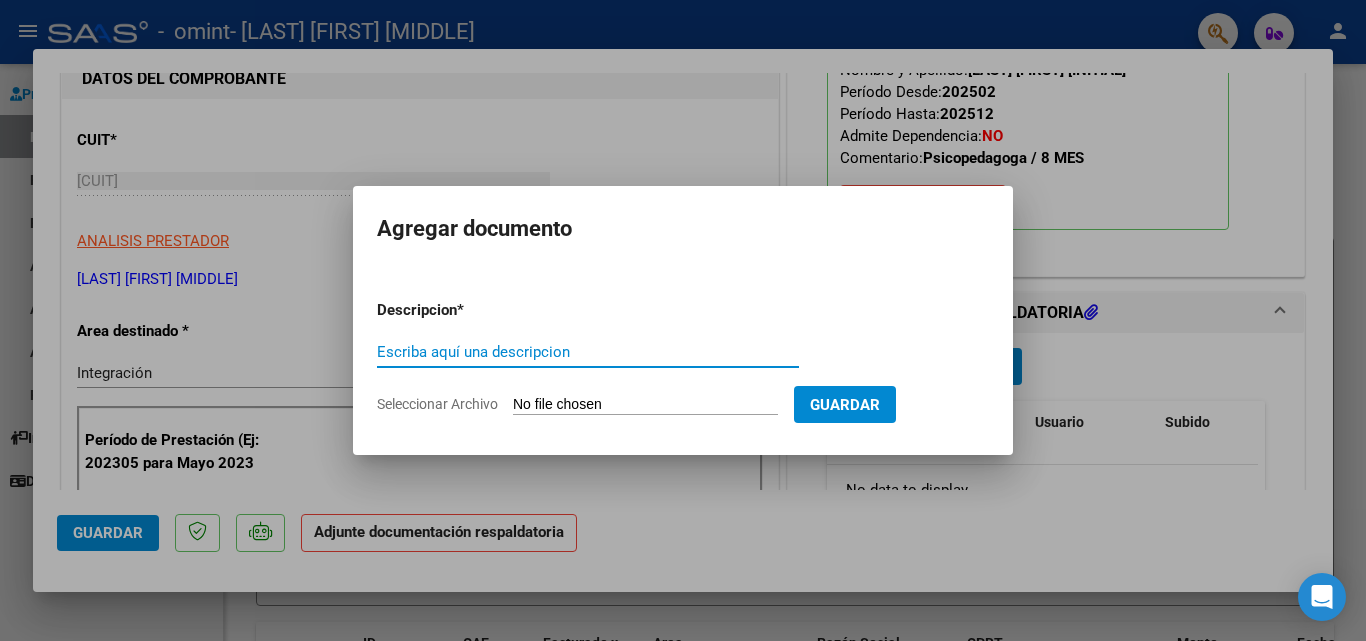 click on "Escriba aquí una descripcion" at bounding box center (588, 352) 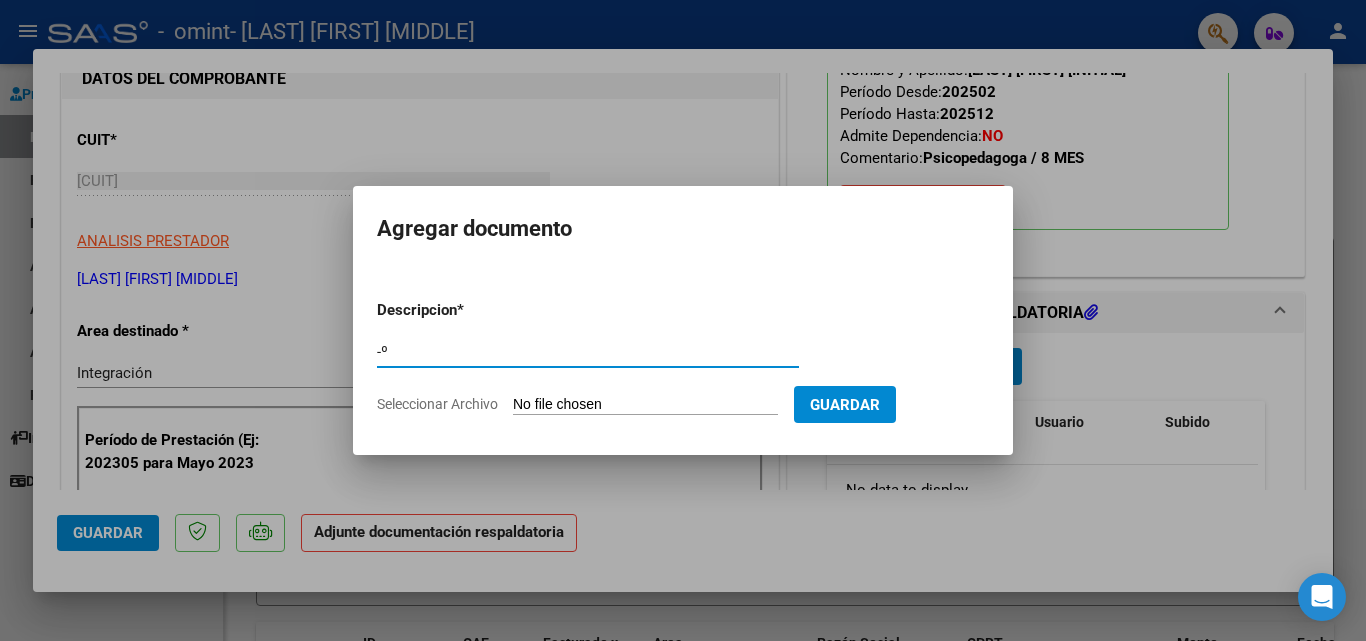 type on "-" 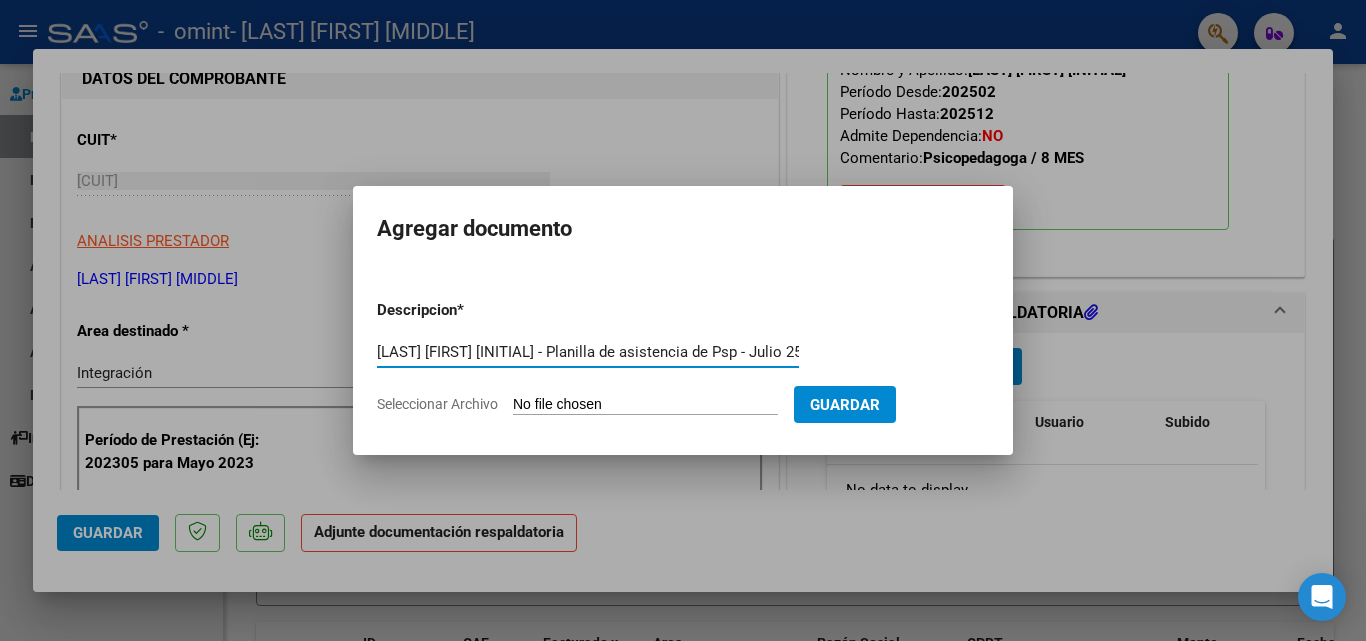 type on "[LAST] [FIRST] [INITIAL] - Planilla de asistencia de Psp - Julio 25" 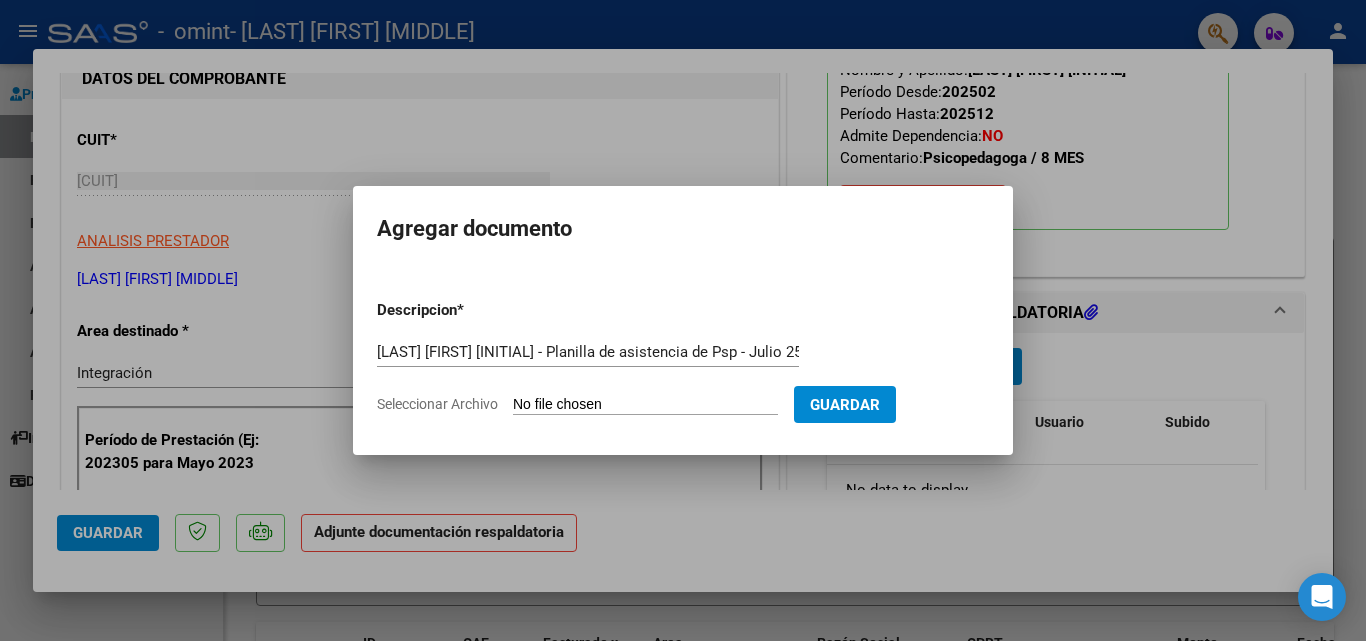 click on "Seleccionar Archivo" at bounding box center [645, 405] 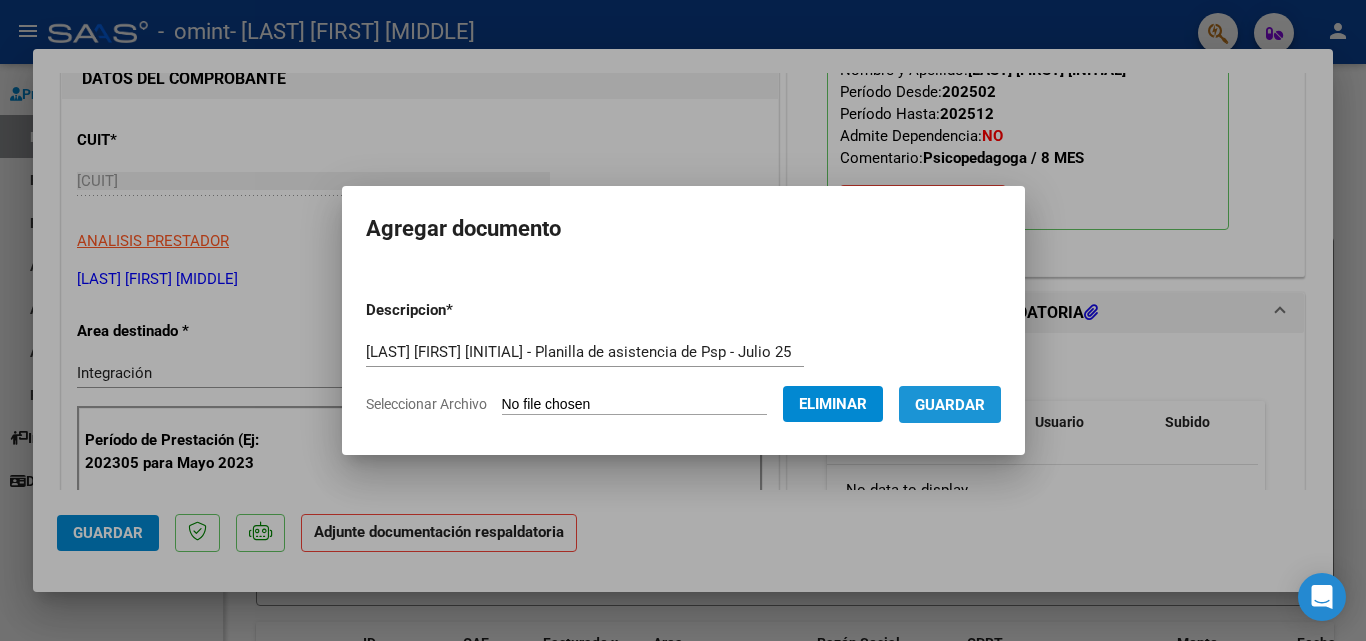 click on "Guardar" at bounding box center [950, 405] 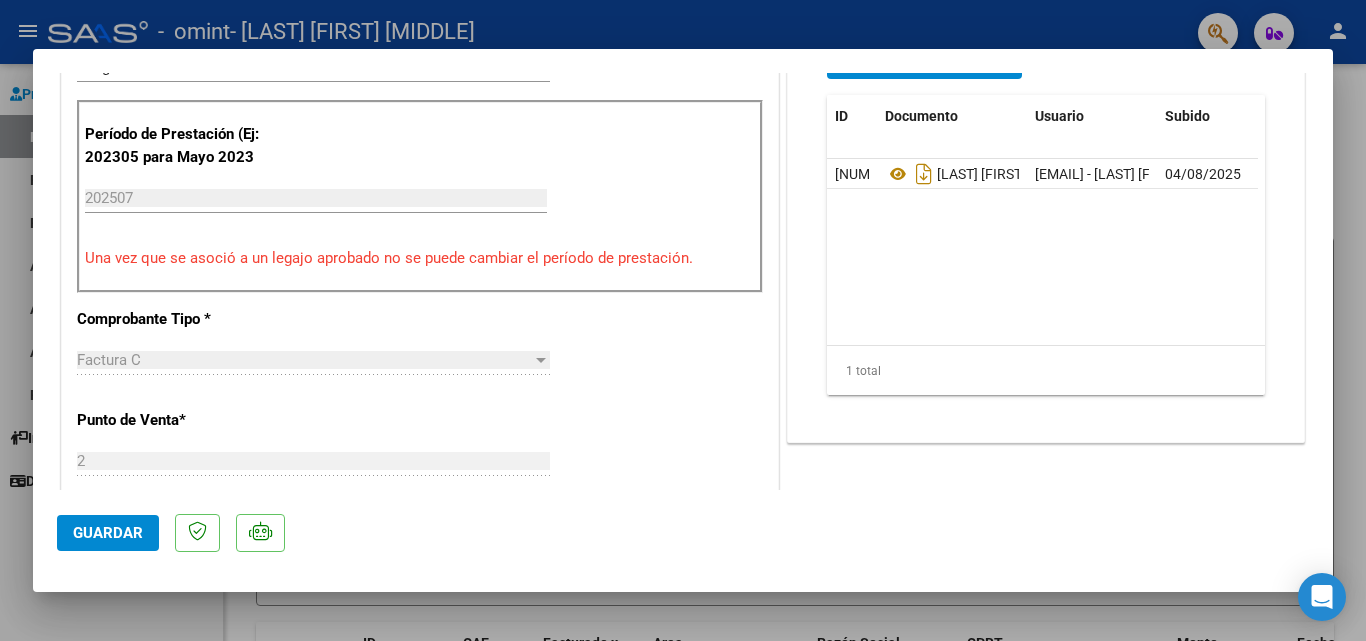 scroll, scrollTop: 640, scrollLeft: 0, axis: vertical 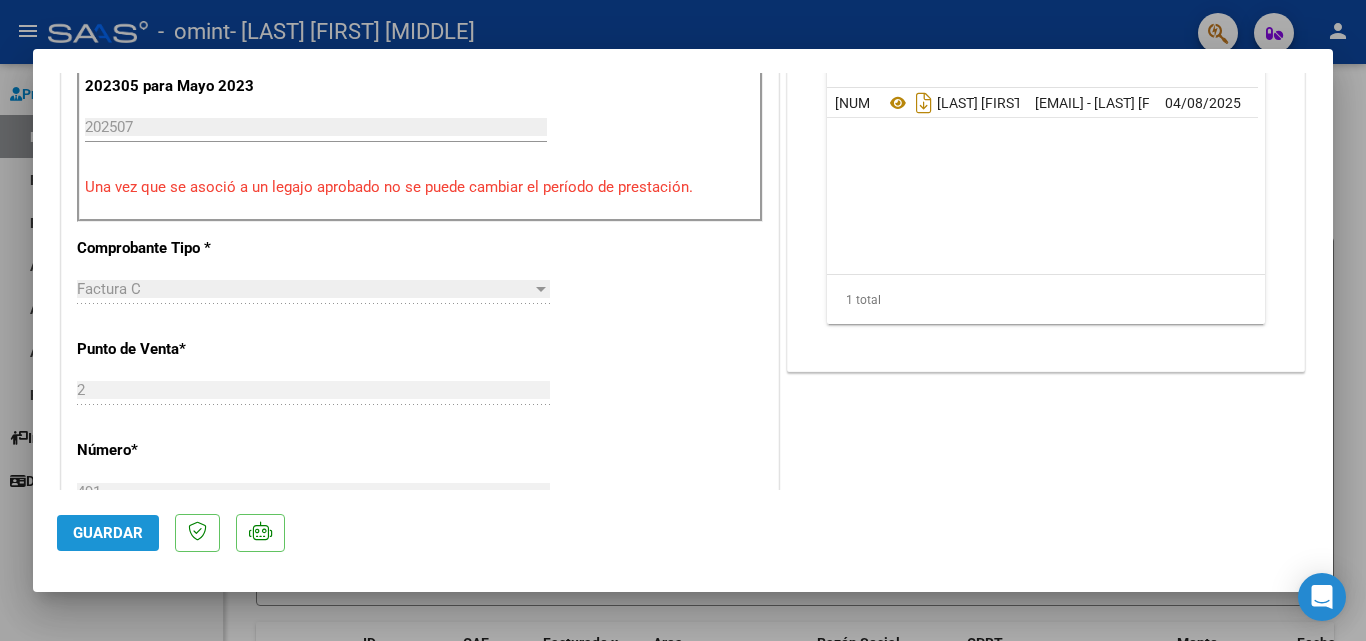 click on "Guardar" 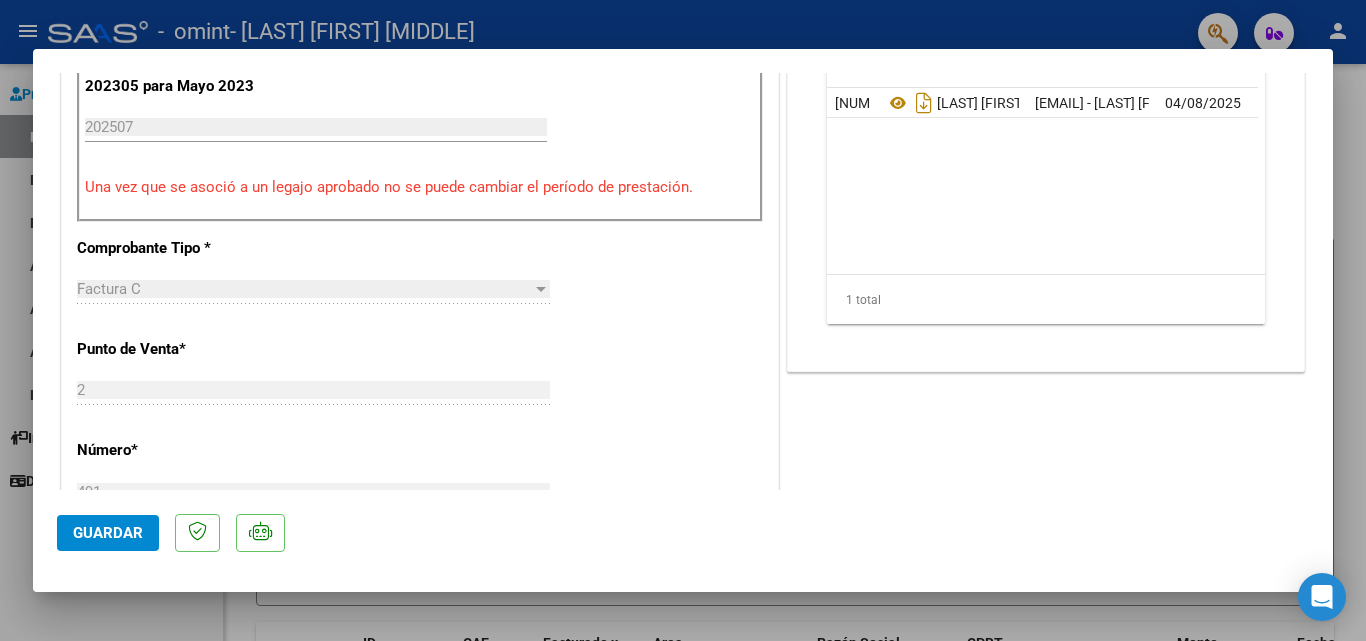 click at bounding box center (683, 320) 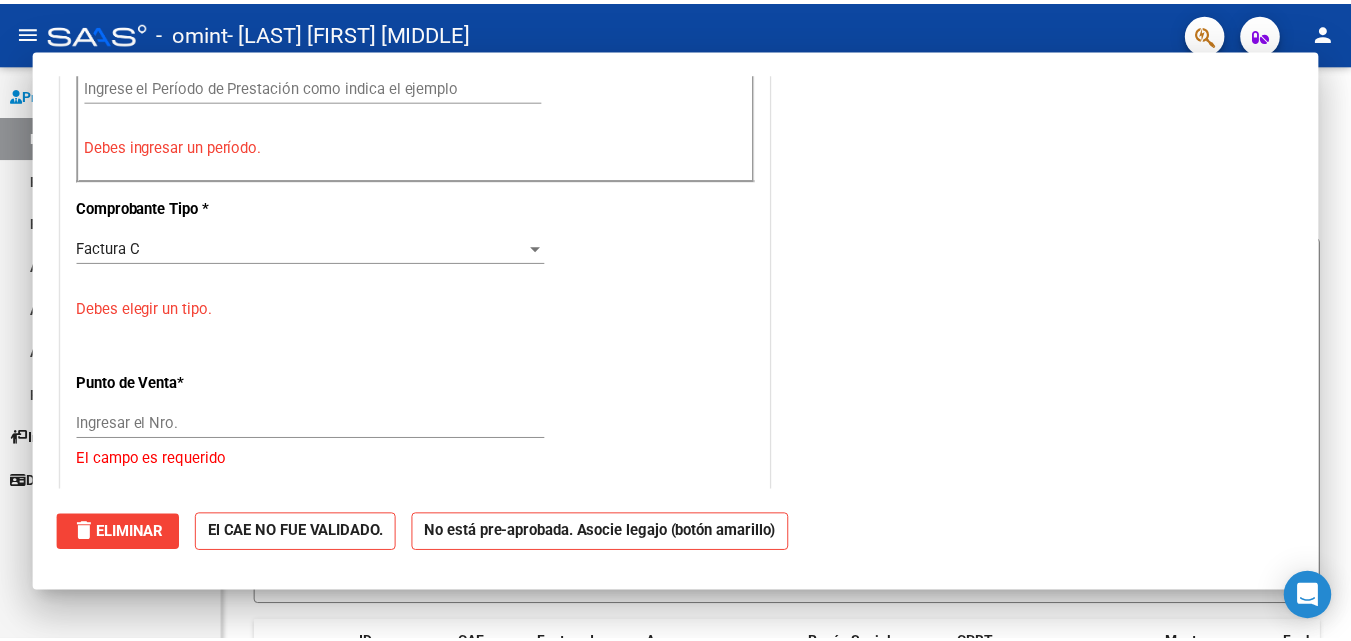 scroll, scrollTop: 0, scrollLeft: 0, axis: both 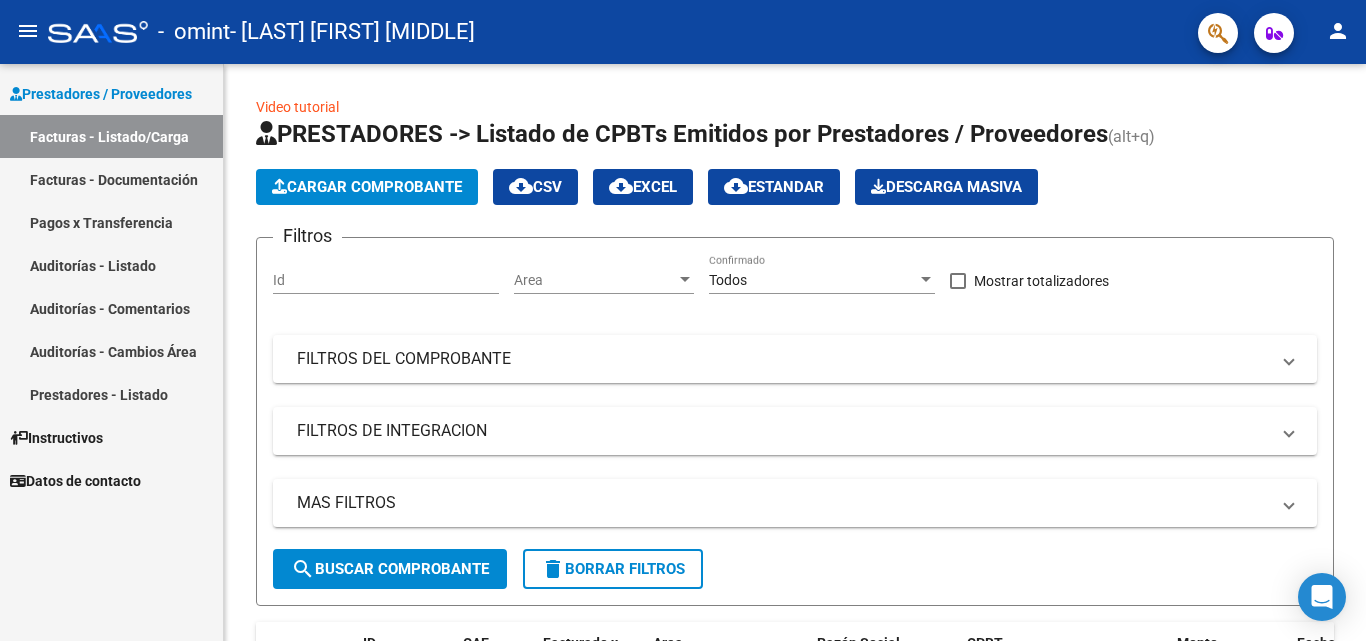 click on "person" 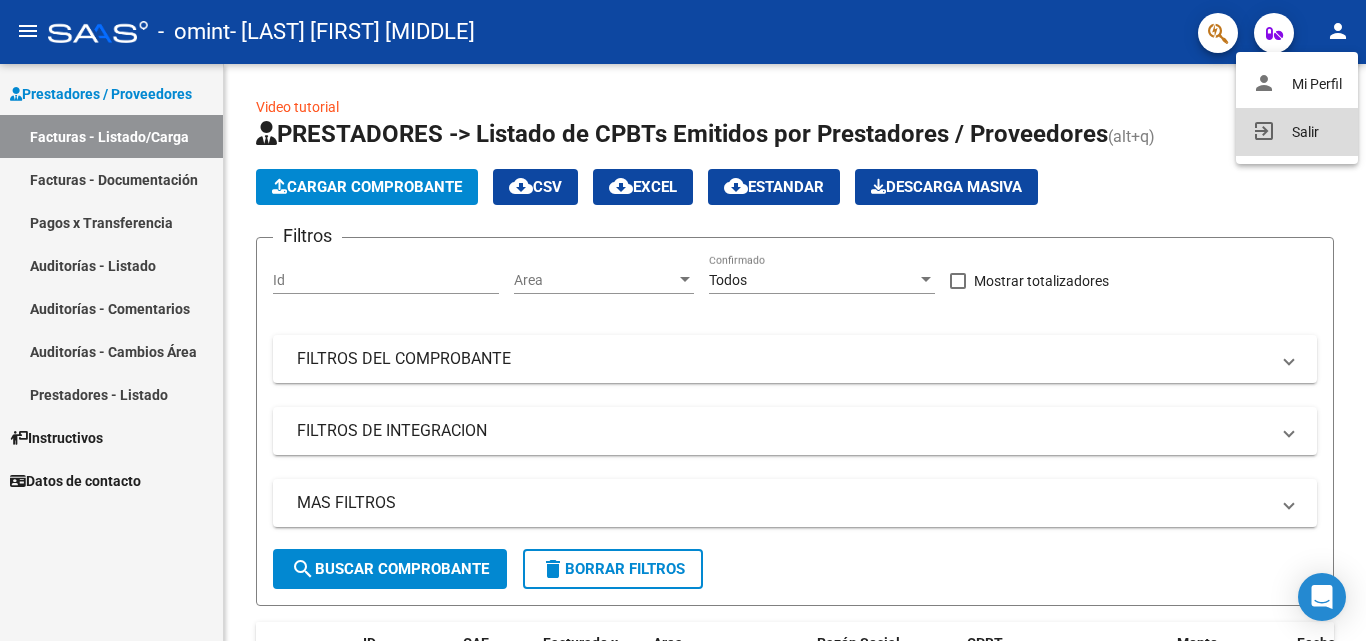 click on "exit_to_app  Salir" at bounding box center (1297, 132) 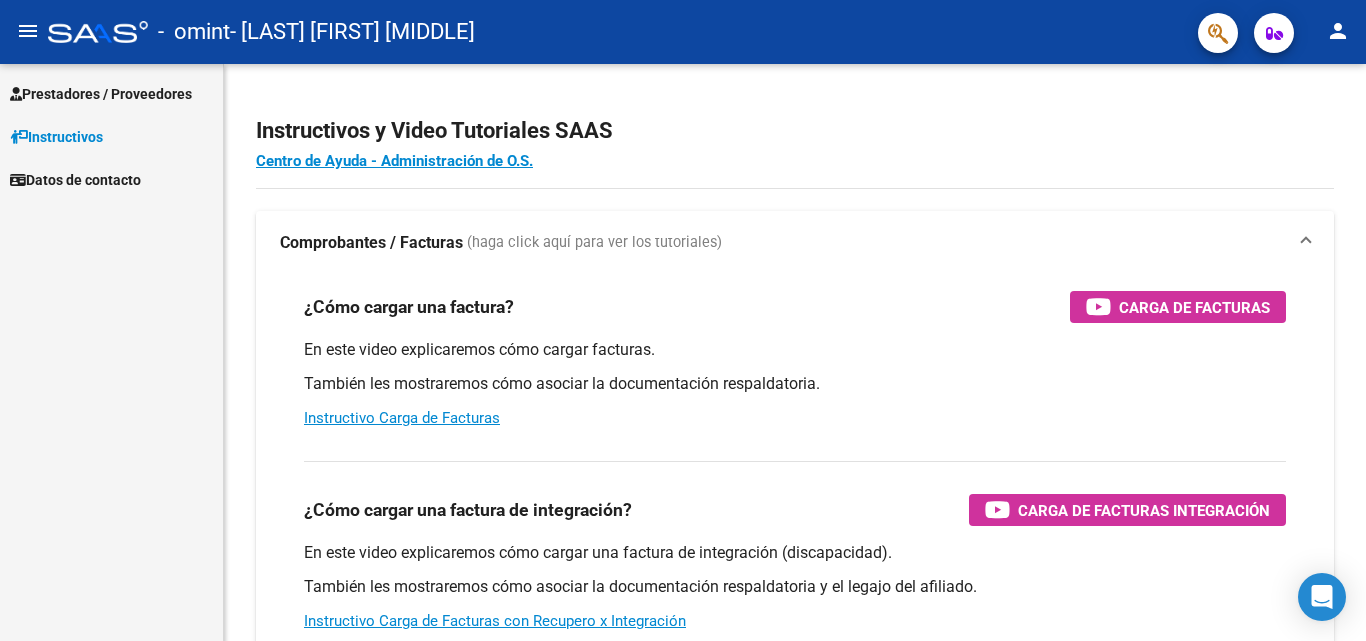 scroll, scrollTop: 0, scrollLeft: 0, axis: both 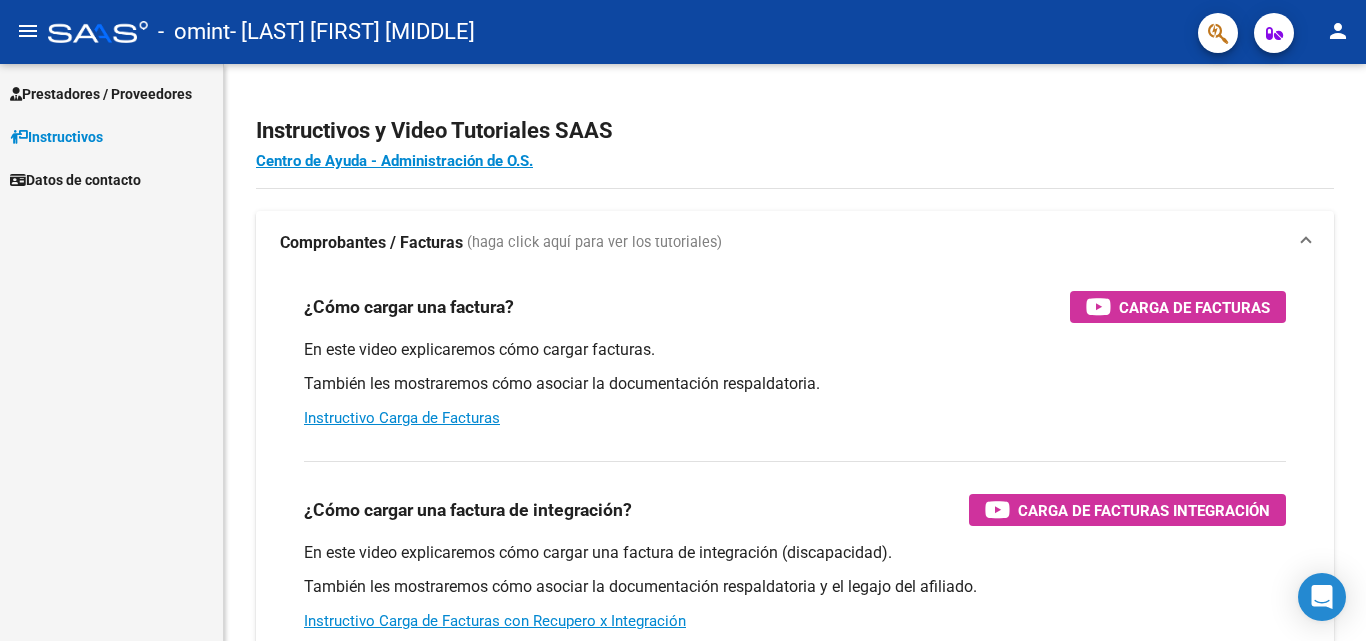 click on "Prestadores / Proveedores" at bounding box center [101, 94] 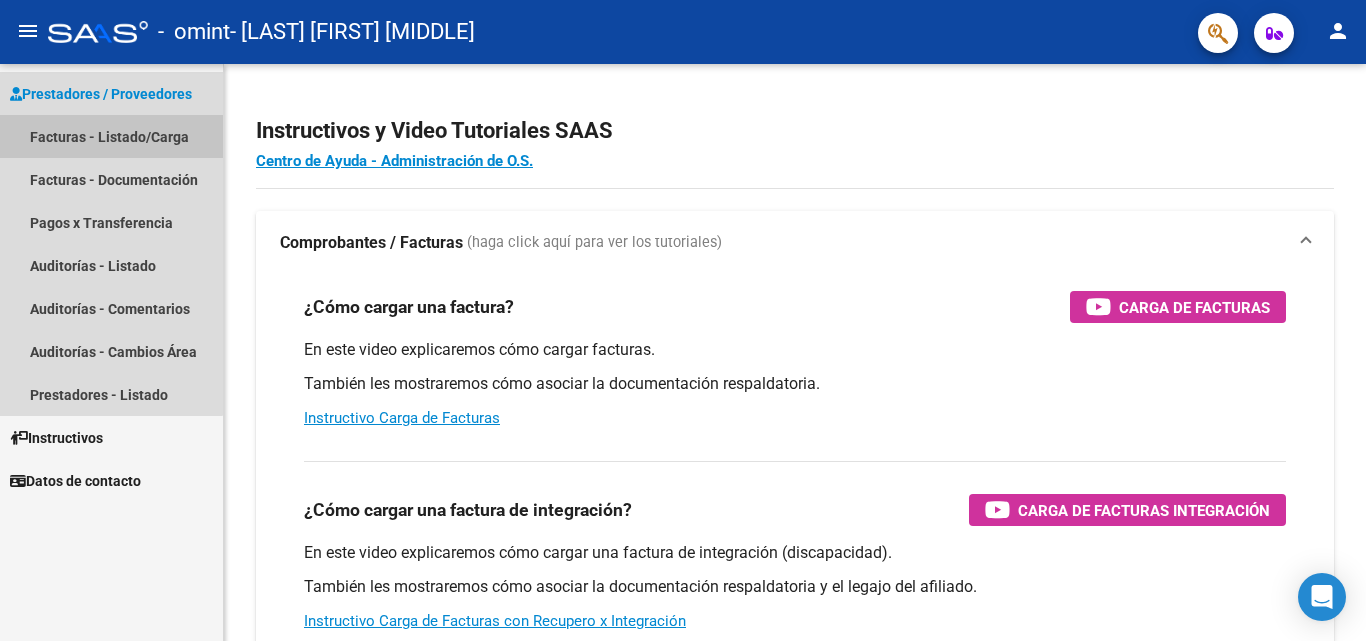 click on "Facturas - Listado/Carga" at bounding box center (111, 136) 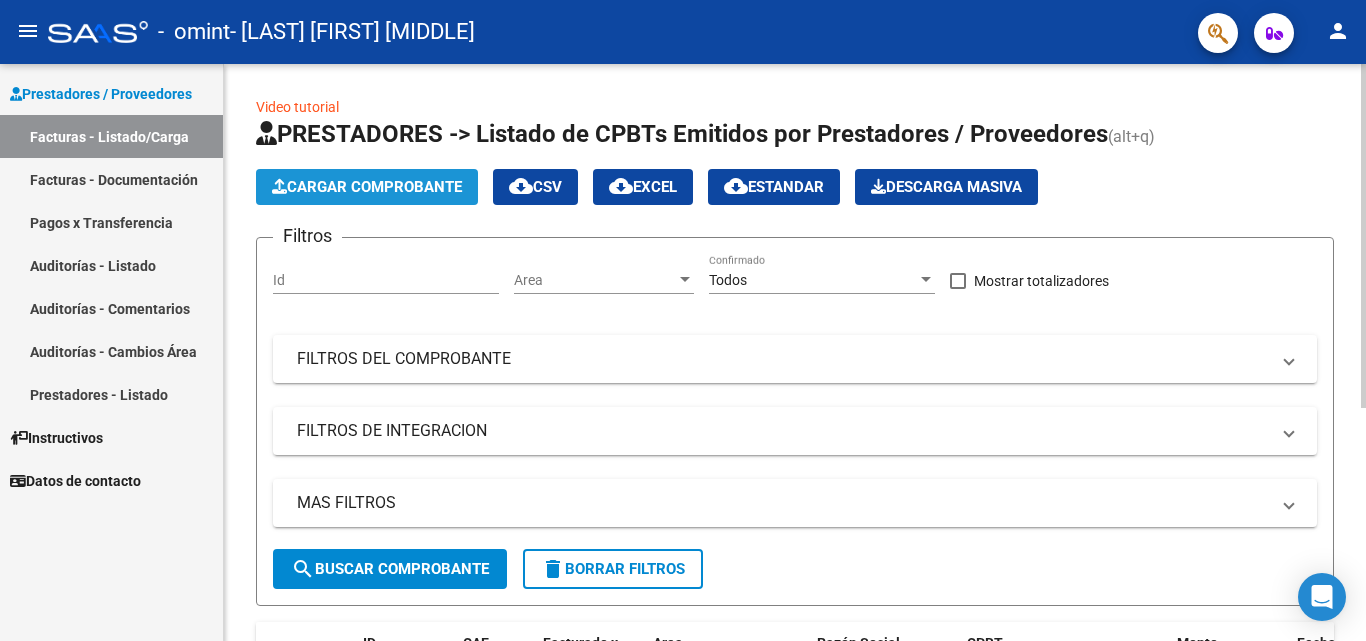 click on "Cargar Comprobante" 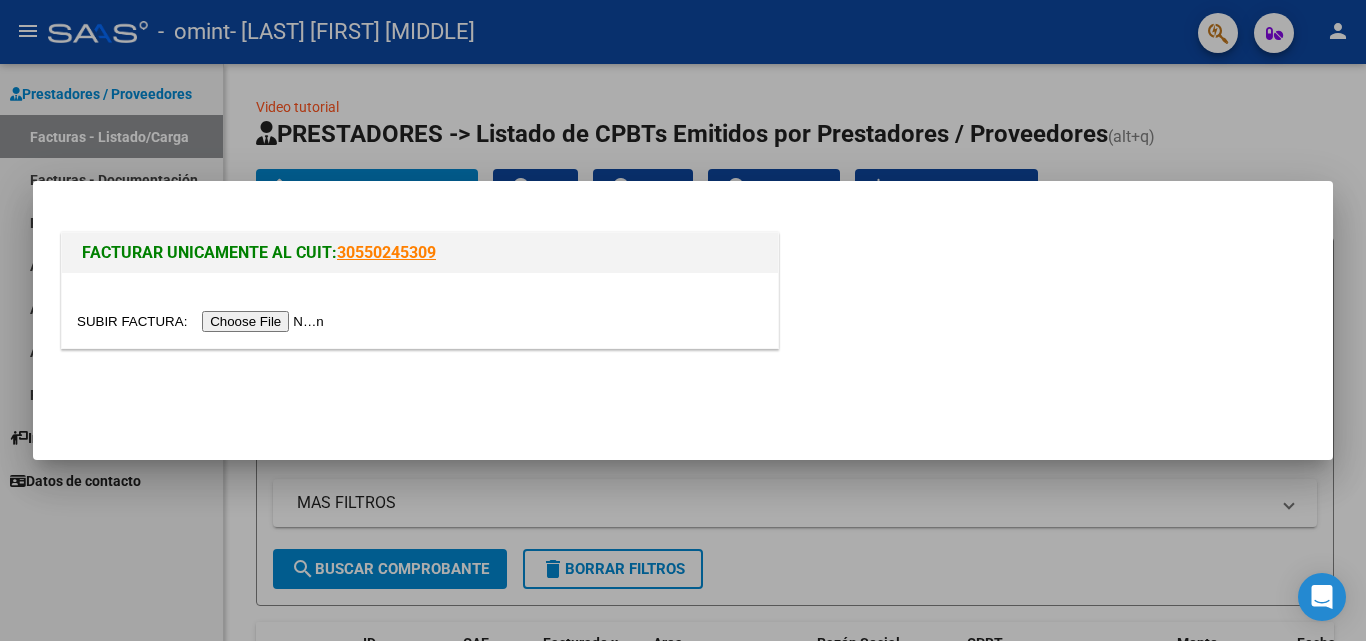 click at bounding box center (203, 321) 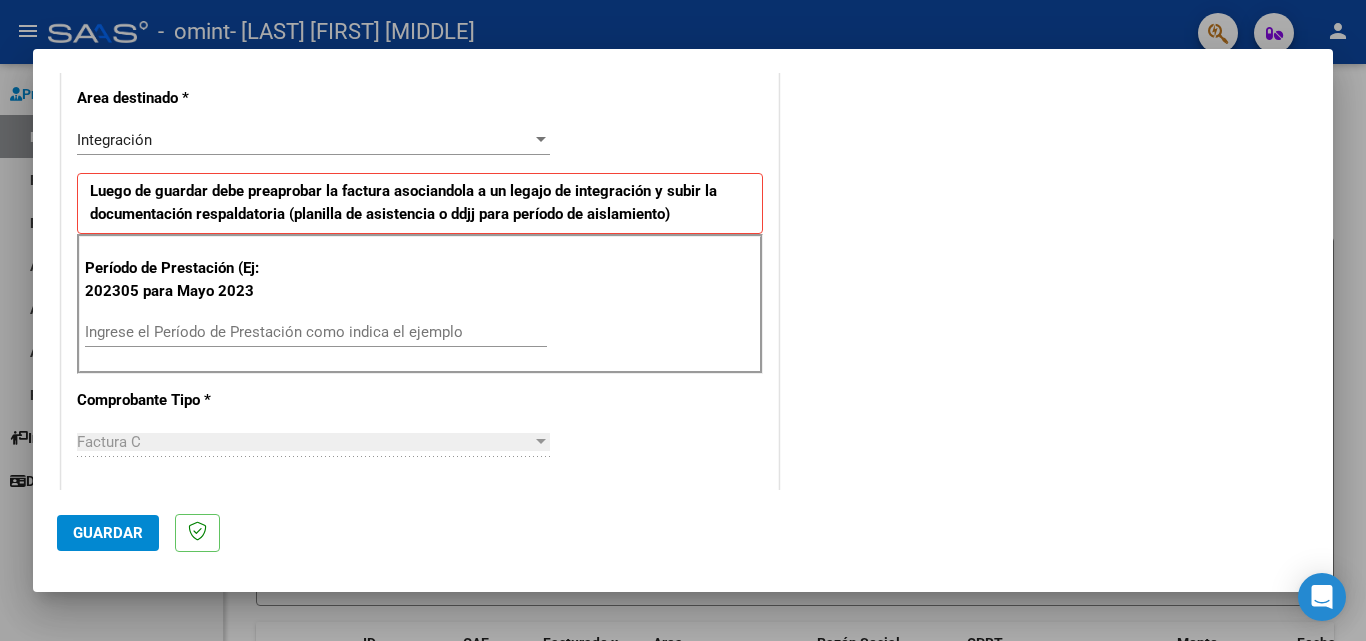 scroll, scrollTop: 458, scrollLeft: 0, axis: vertical 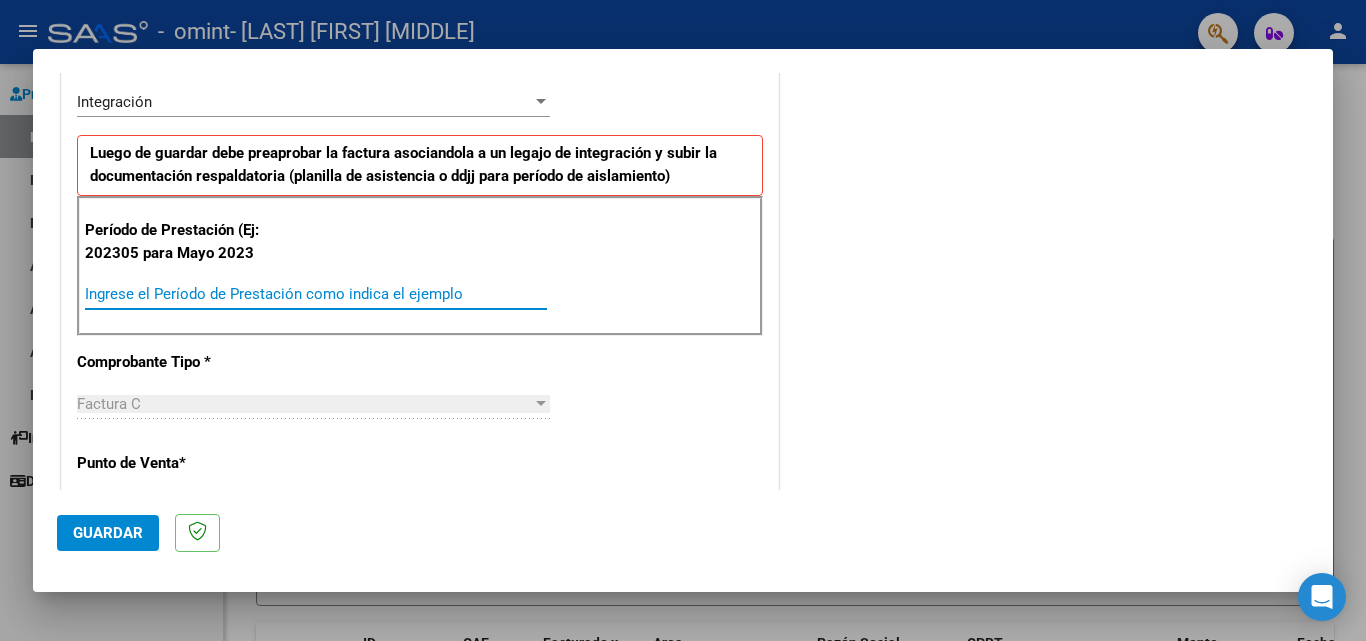 click on "Ingrese el Período de Prestación como indica el ejemplo" at bounding box center [316, 294] 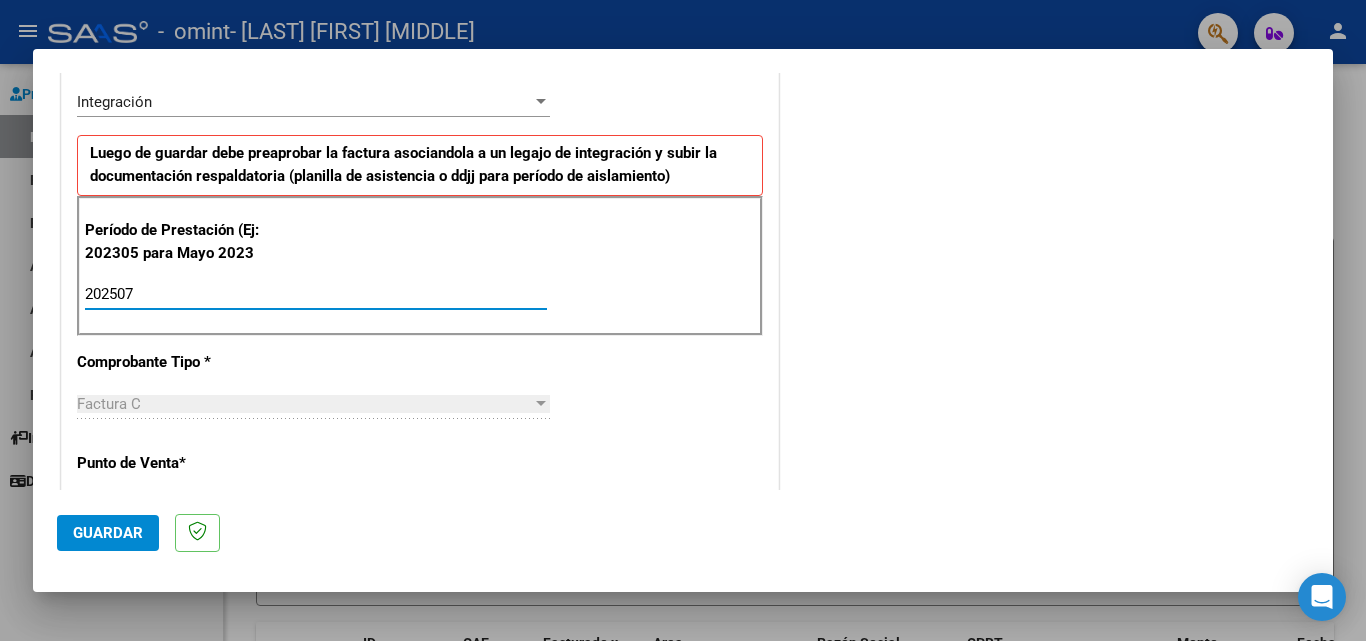 type on "202507" 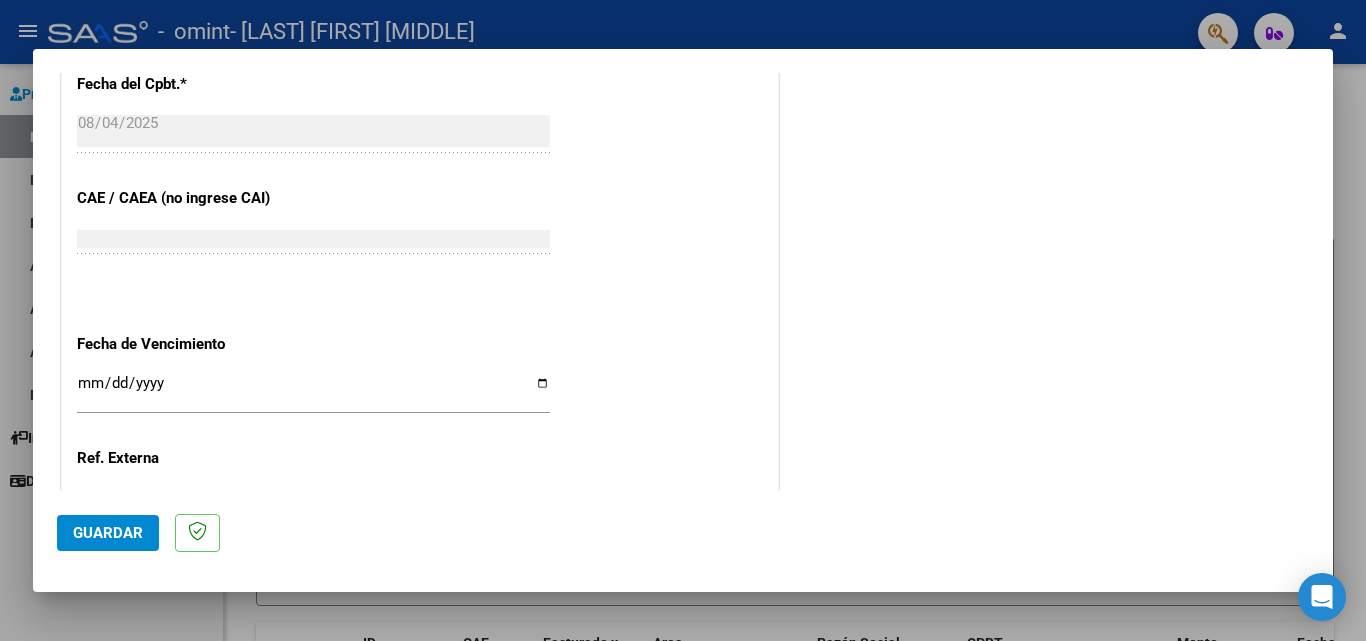 scroll, scrollTop: 1148, scrollLeft: 0, axis: vertical 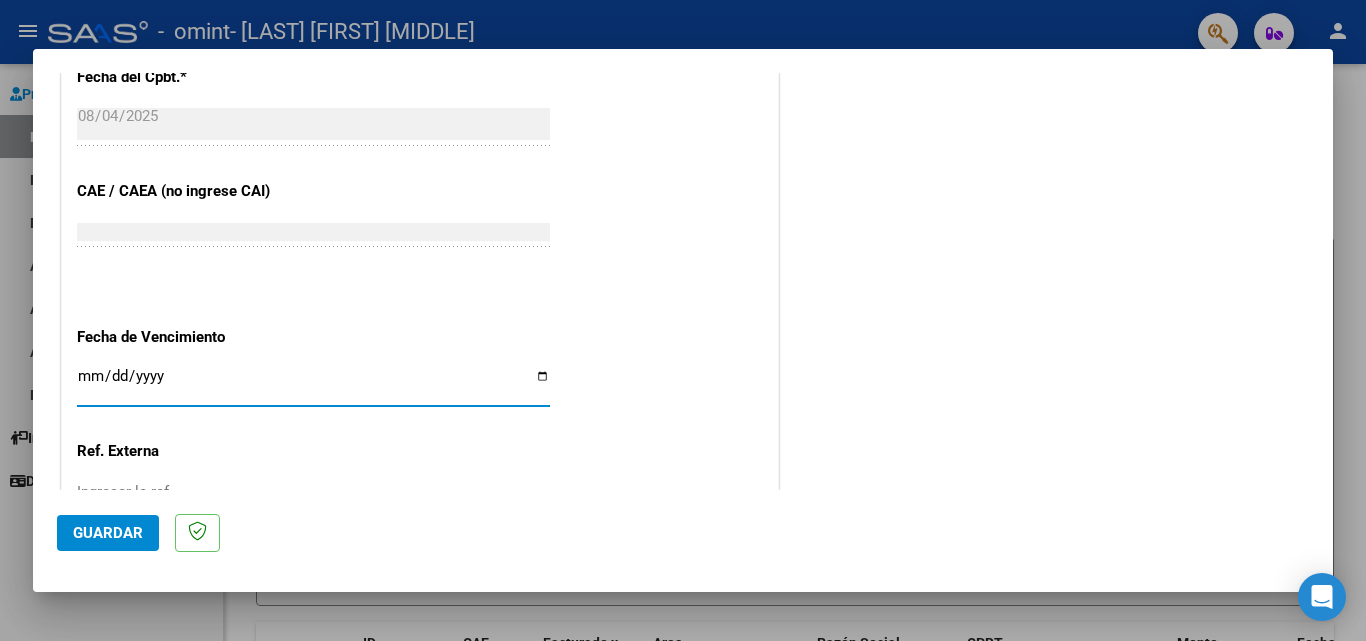 click on "Ingresar la fecha" at bounding box center (313, 384) 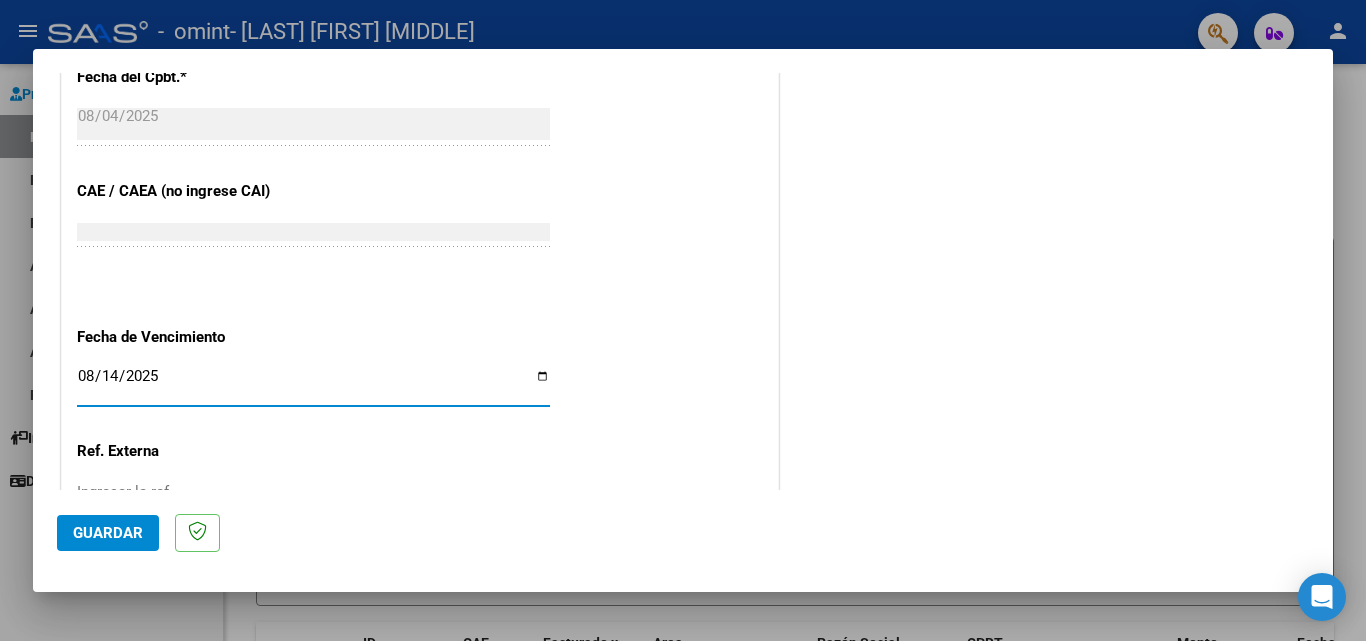 type on "2025-08-14" 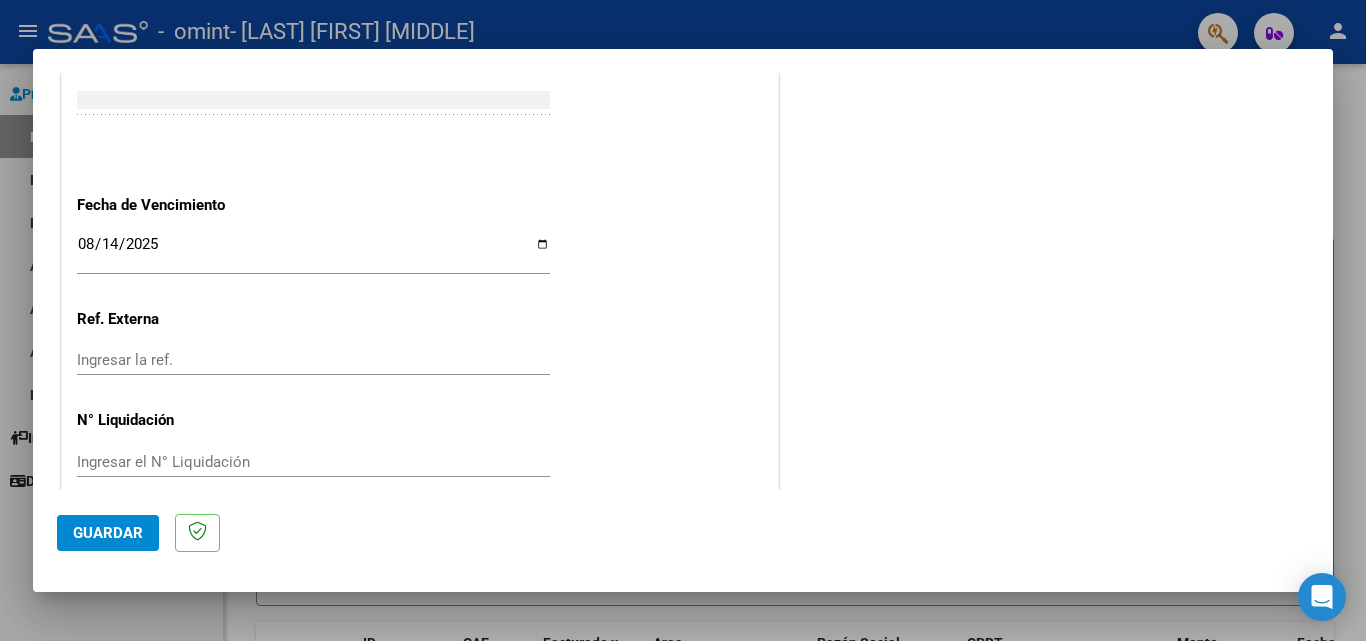 scroll, scrollTop: 1305, scrollLeft: 0, axis: vertical 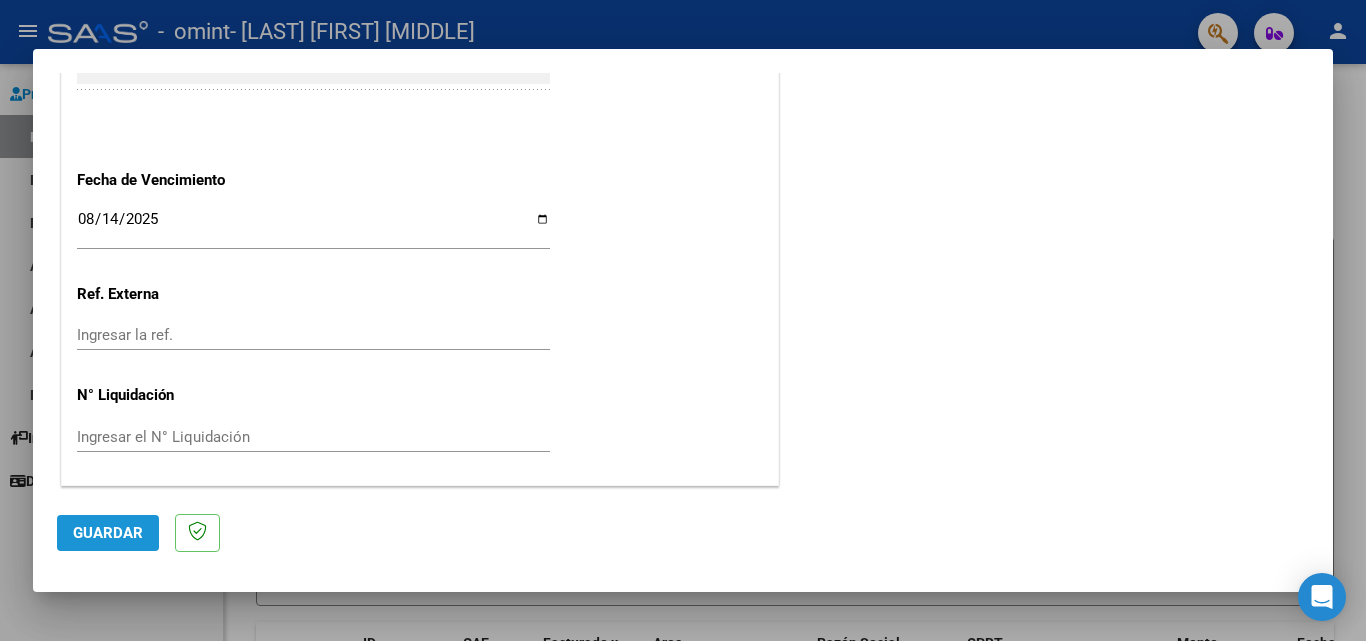 click on "Guardar" 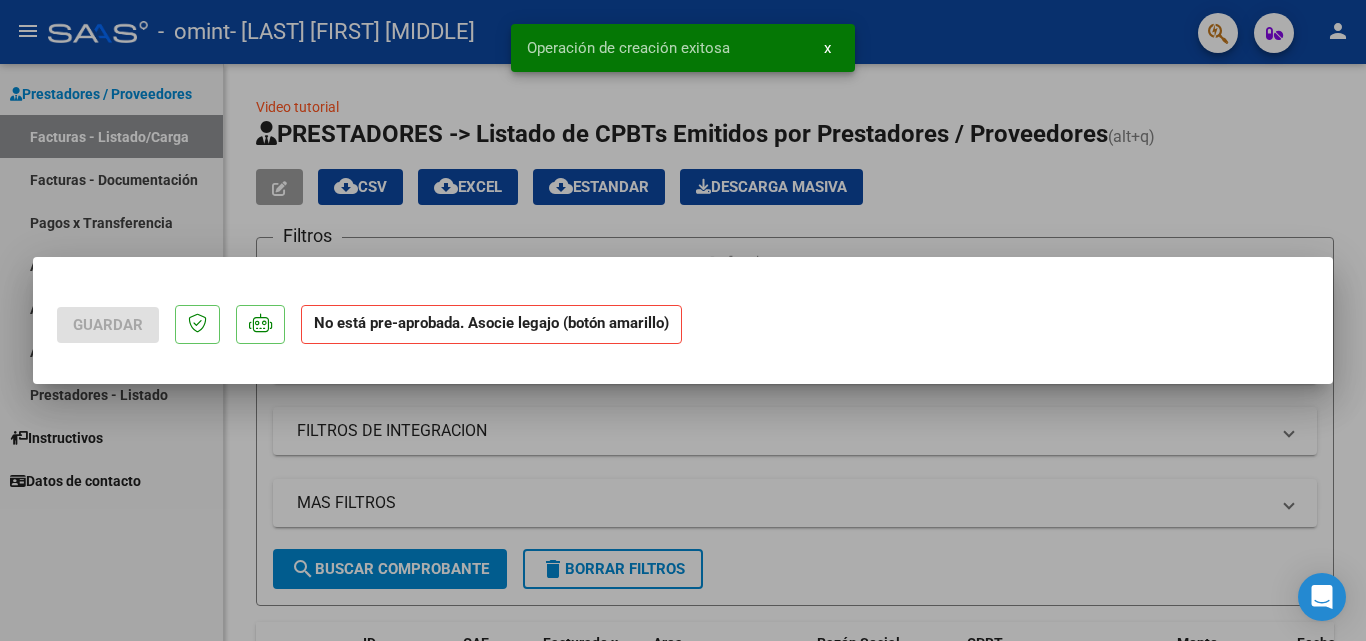 scroll, scrollTop: 0, scrollLeft: 0, axis: both 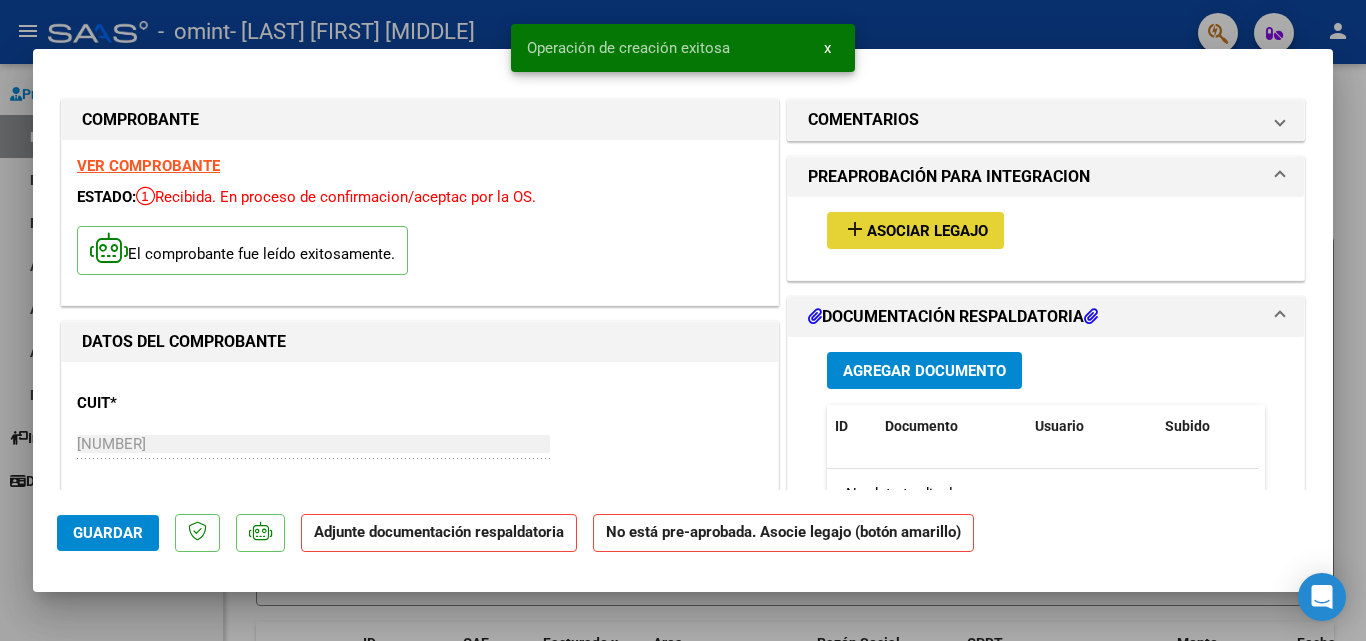 click on "Asociar Legajo" at bounding box center (927, 231) 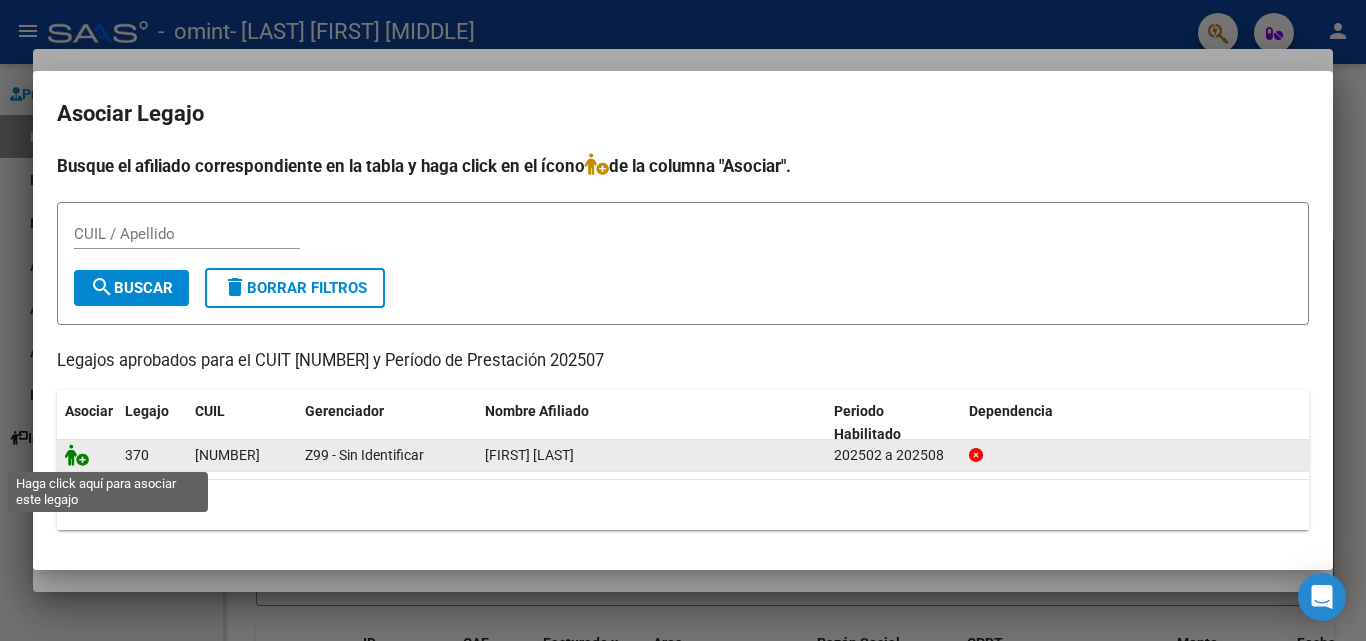 click 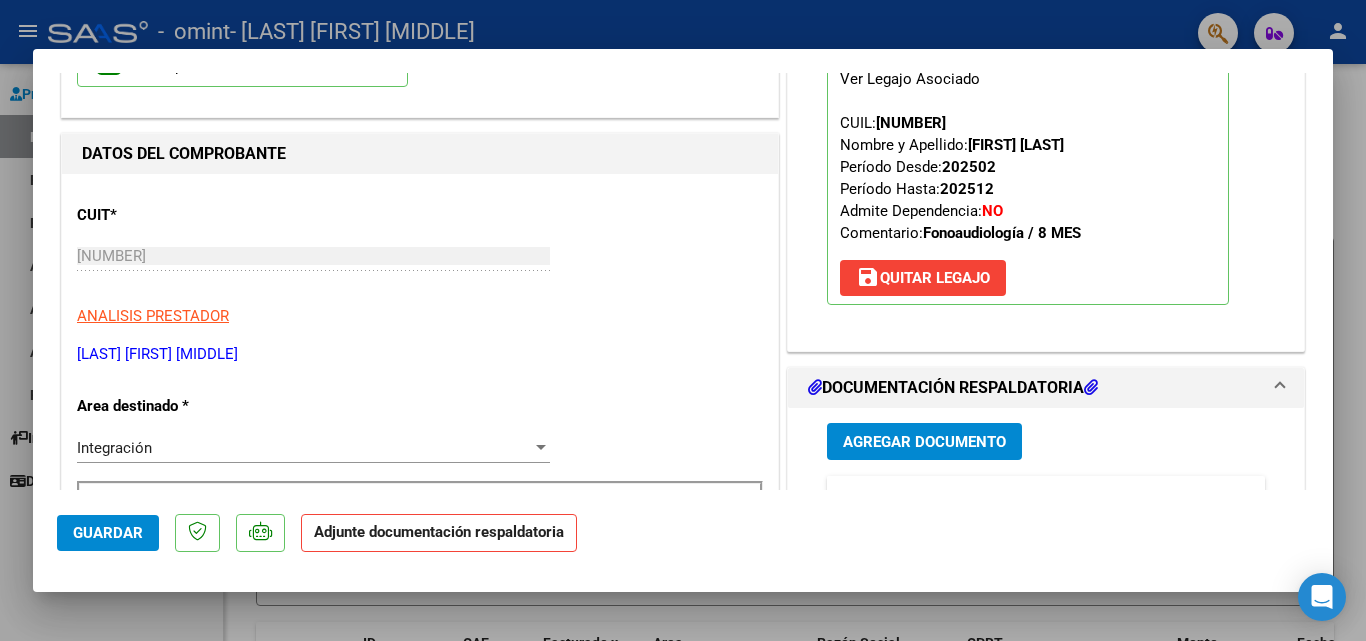 scroll, scrollTop: 277, scrollLeft: 0, axis: vertical 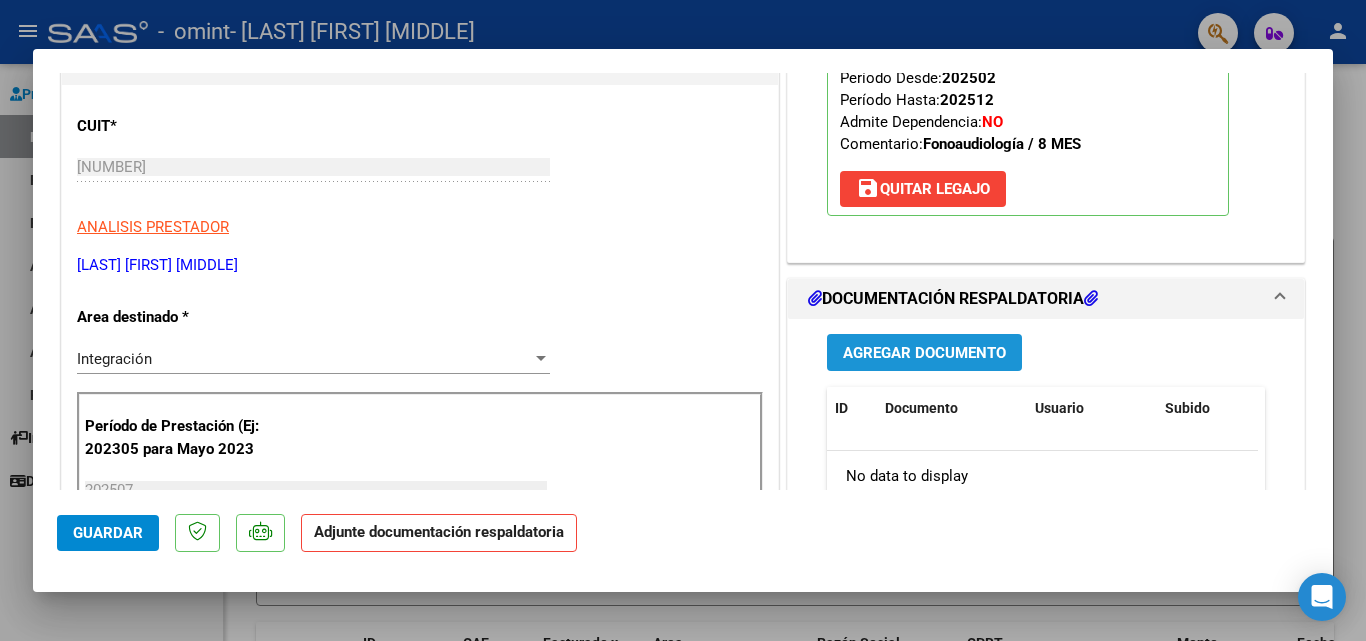 click on "Agregar Documento" at bounding box center (924, 353) 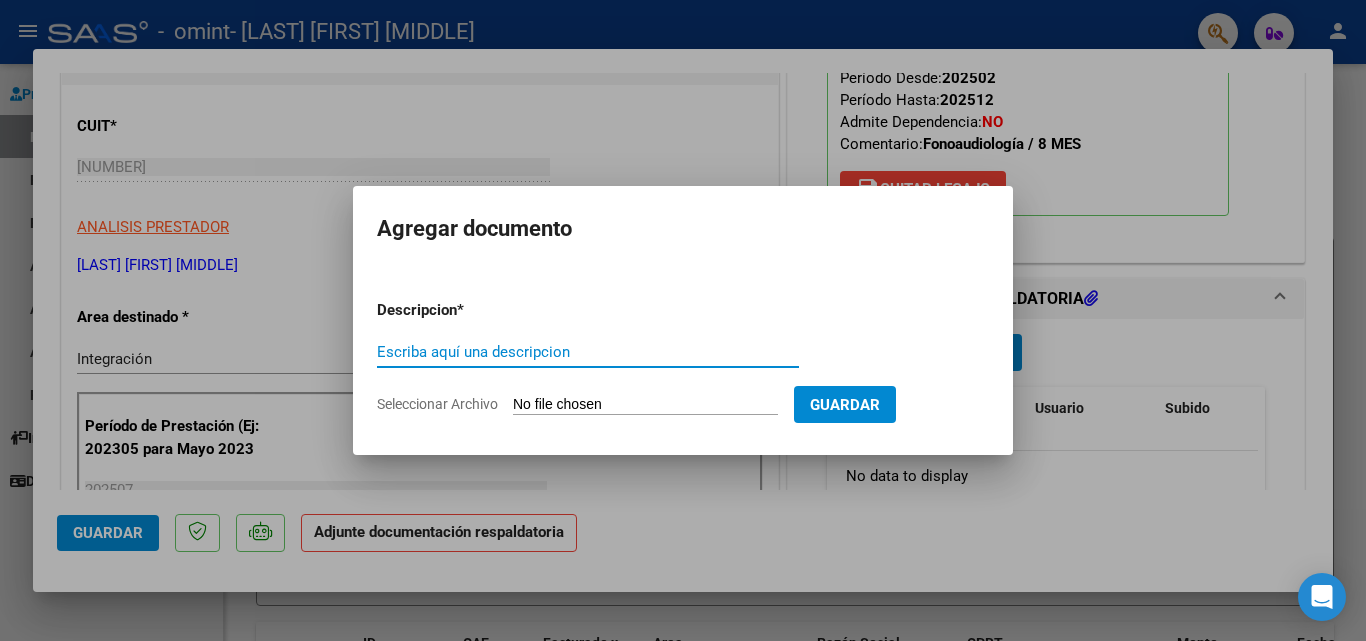 click on "Escriba aquí una descripcion" at bounding box center (588, 352) 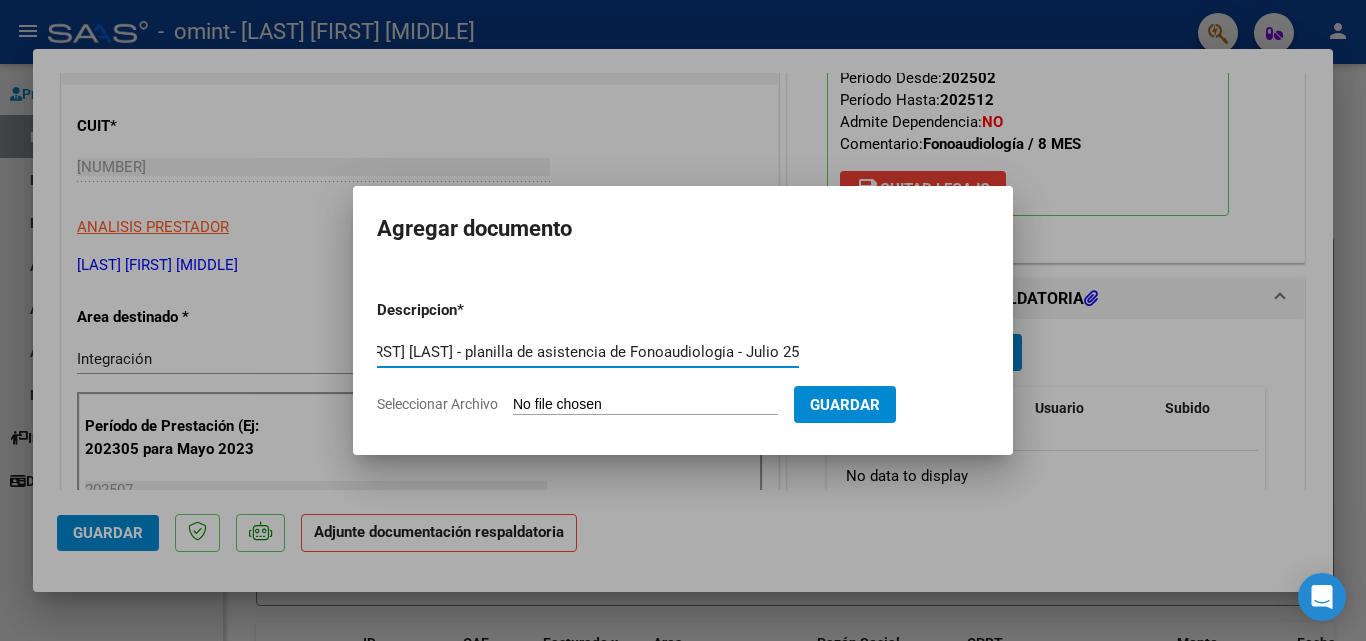 scroll, scrollTop: 0, scrollLeft: 55, axis: horizontal 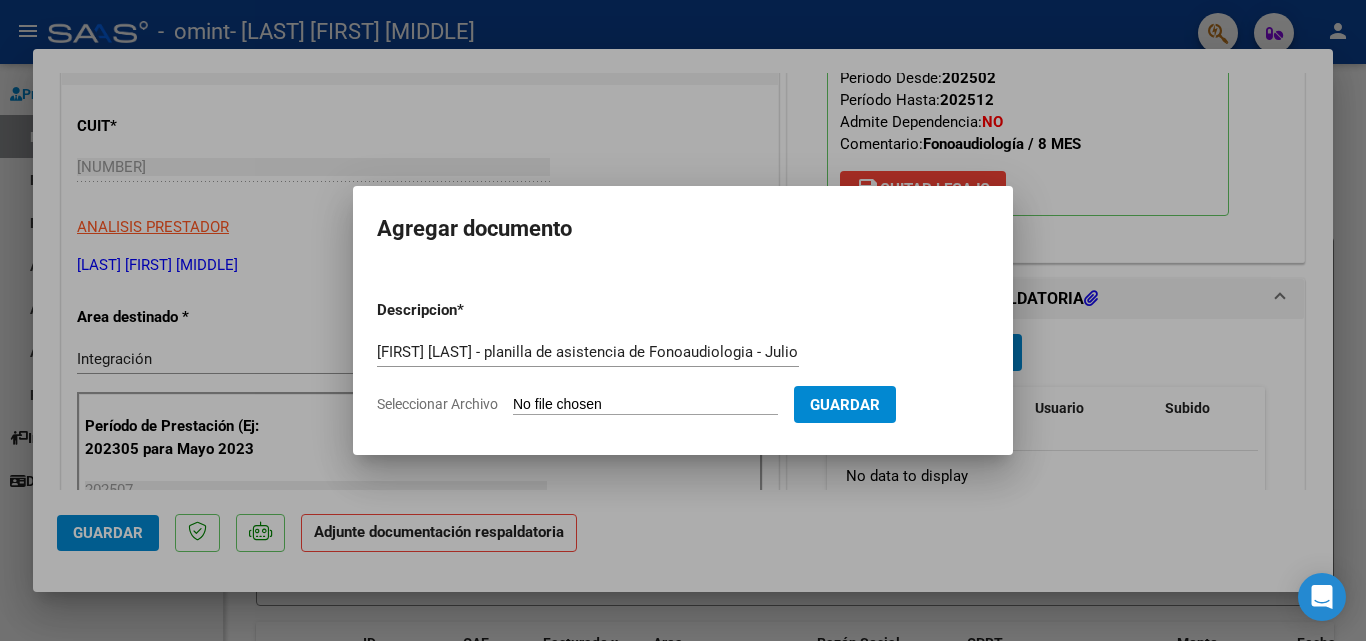 drag, startPoint x: 623, startPoint y: 408, endPoint x: 592, endPoint y: 400, distance: 32.01562 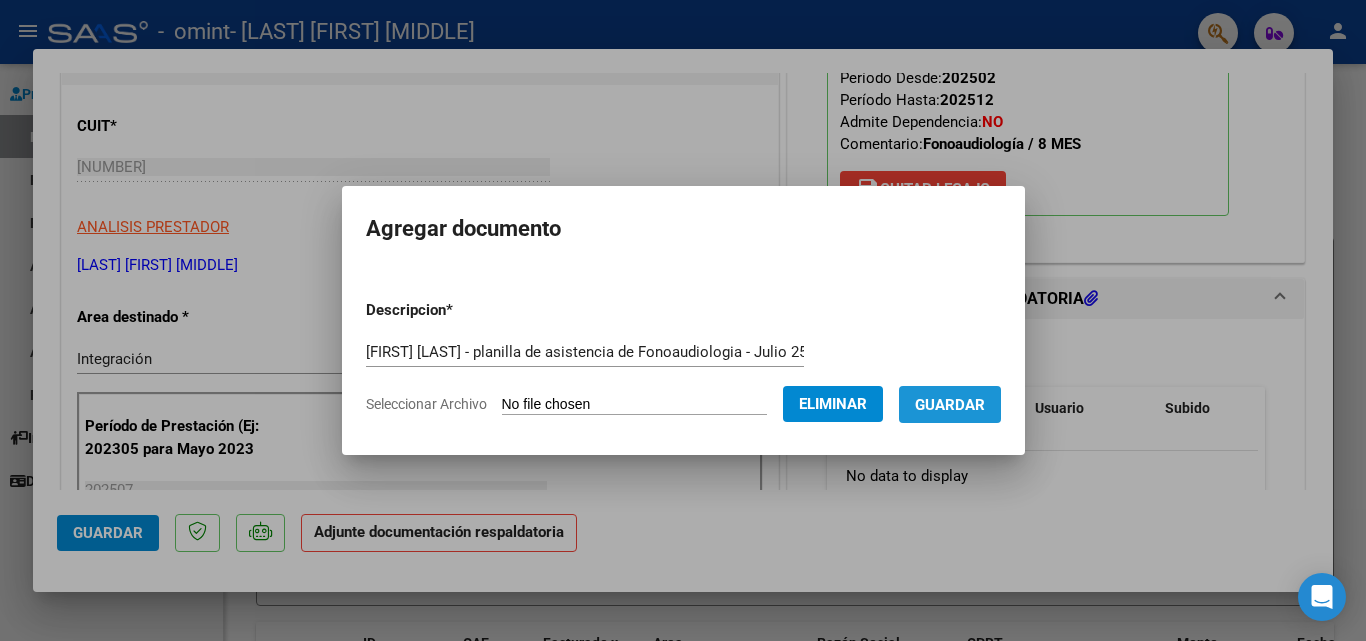 click on "Guardar" at bounding box center (950, 405) 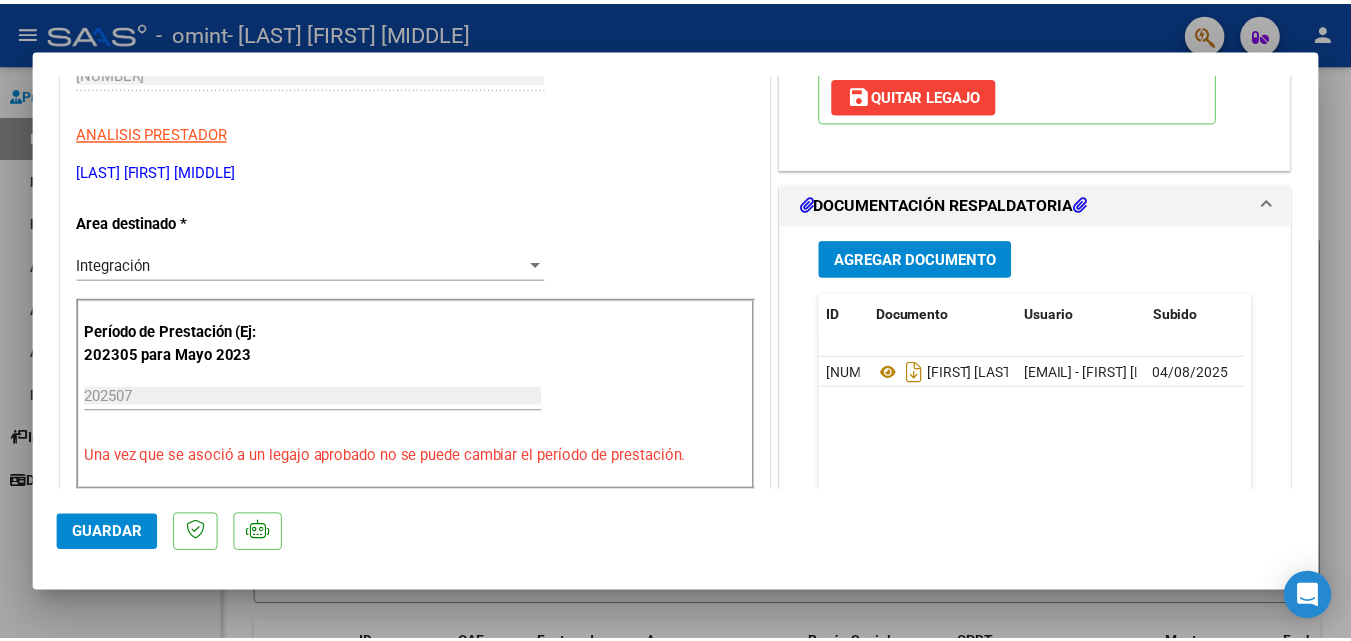 scroll, scrollTop: 296, scrollLeft: 0, axis: vertical 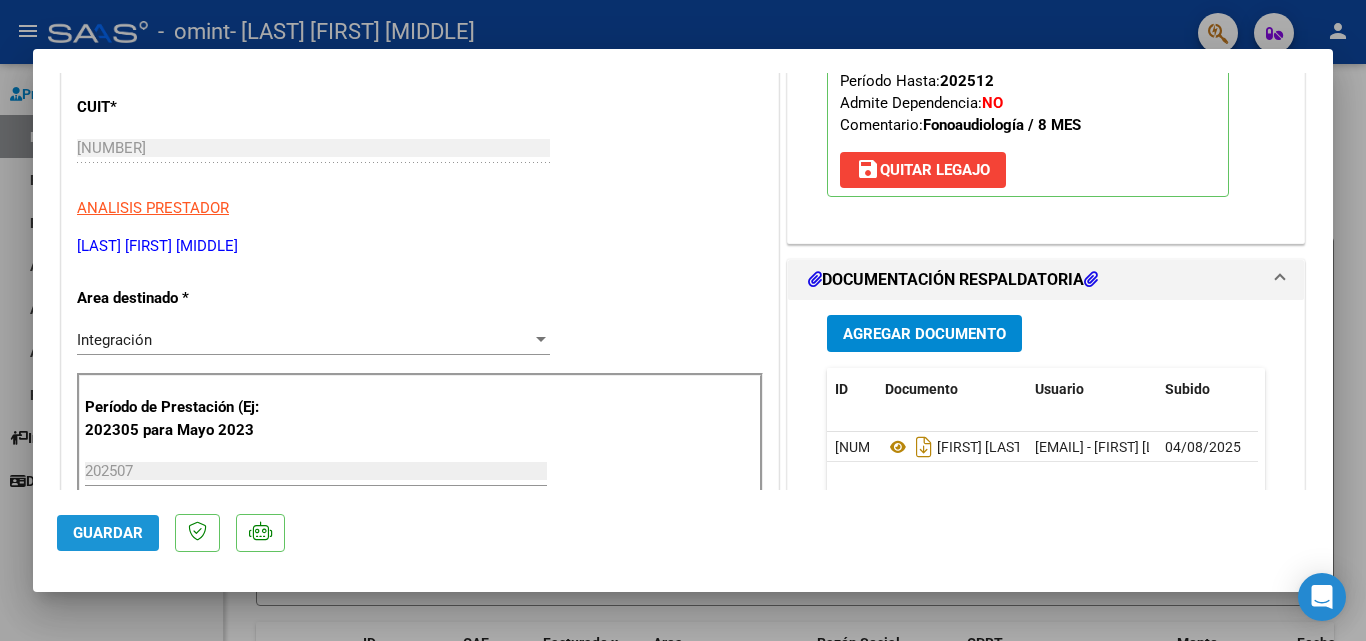 click on "Guardar" 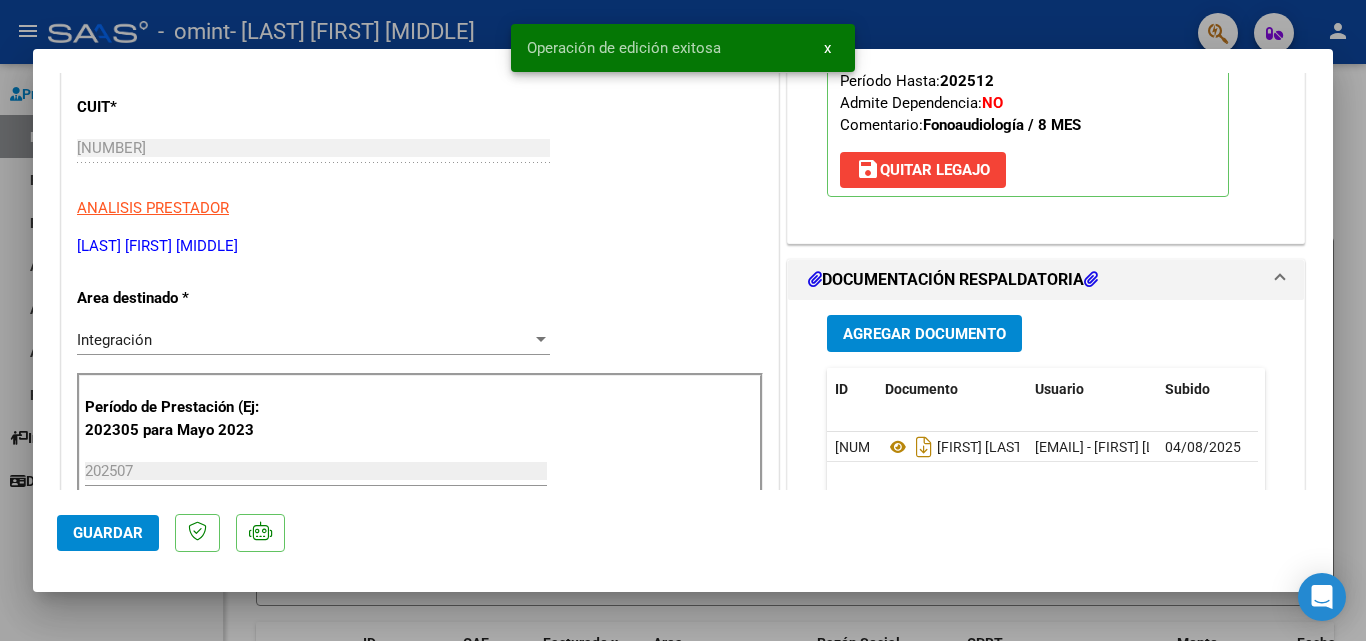 click at bounding box center (683, 320) 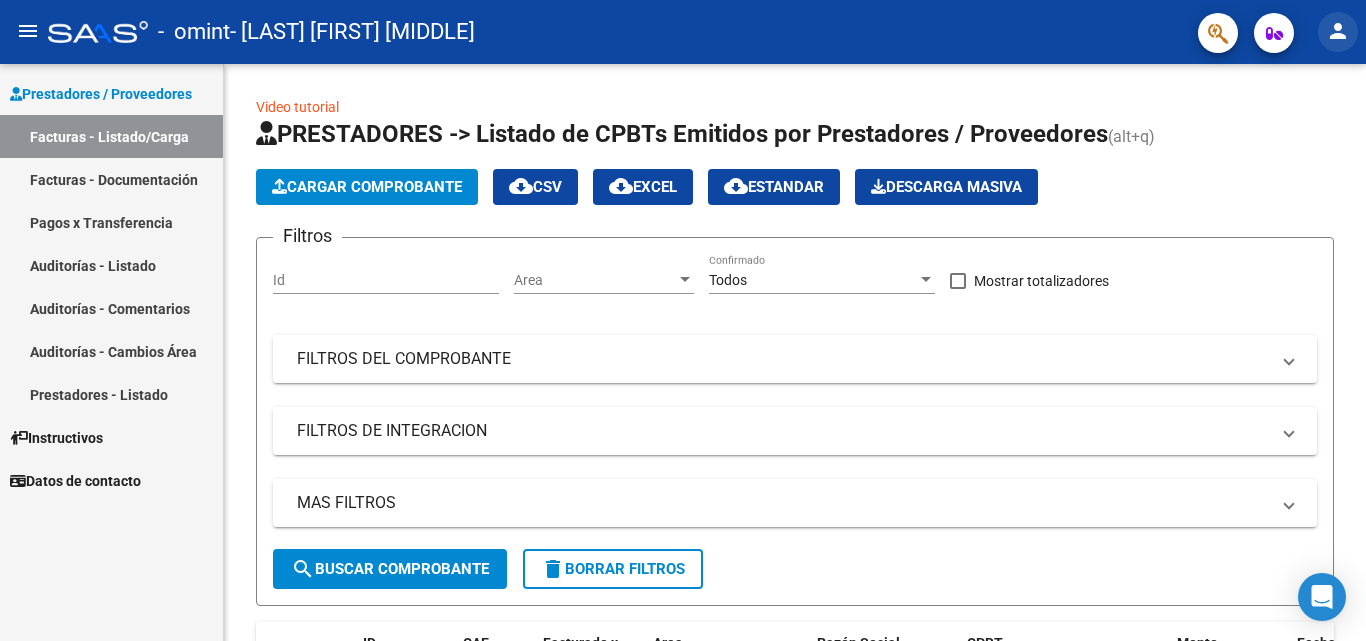 click on "person" 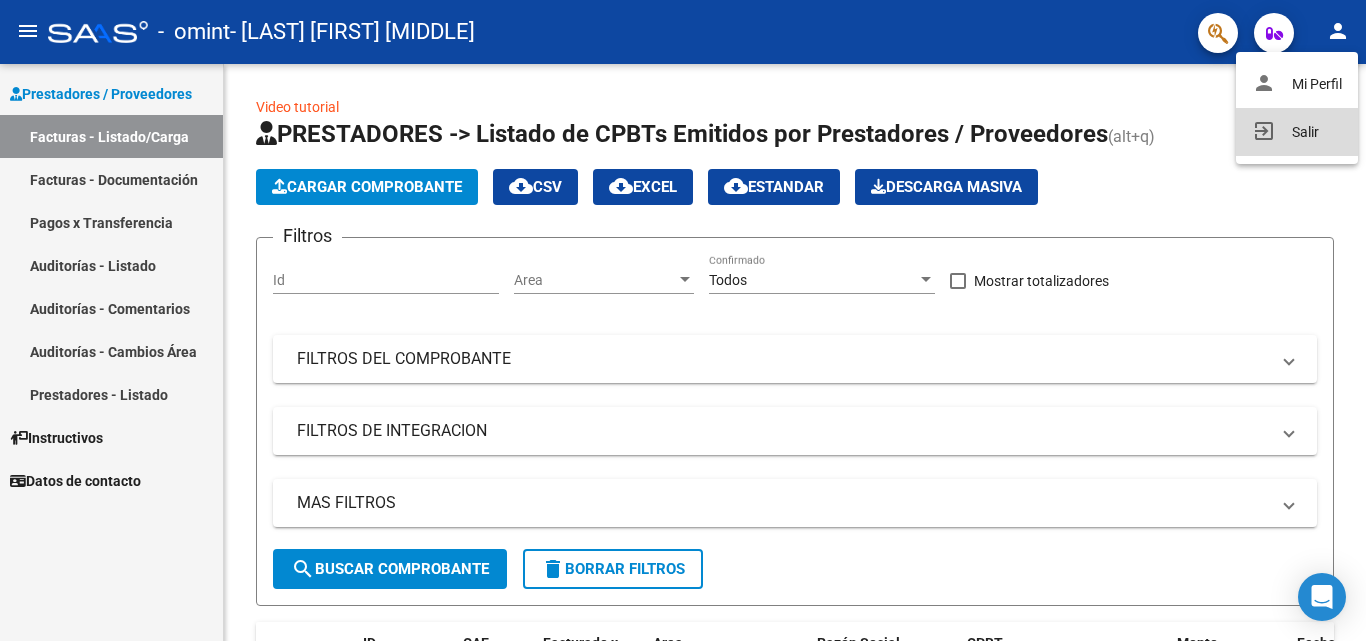 click on "exit_to_app  Salir" at bounding box center [1297, 132] 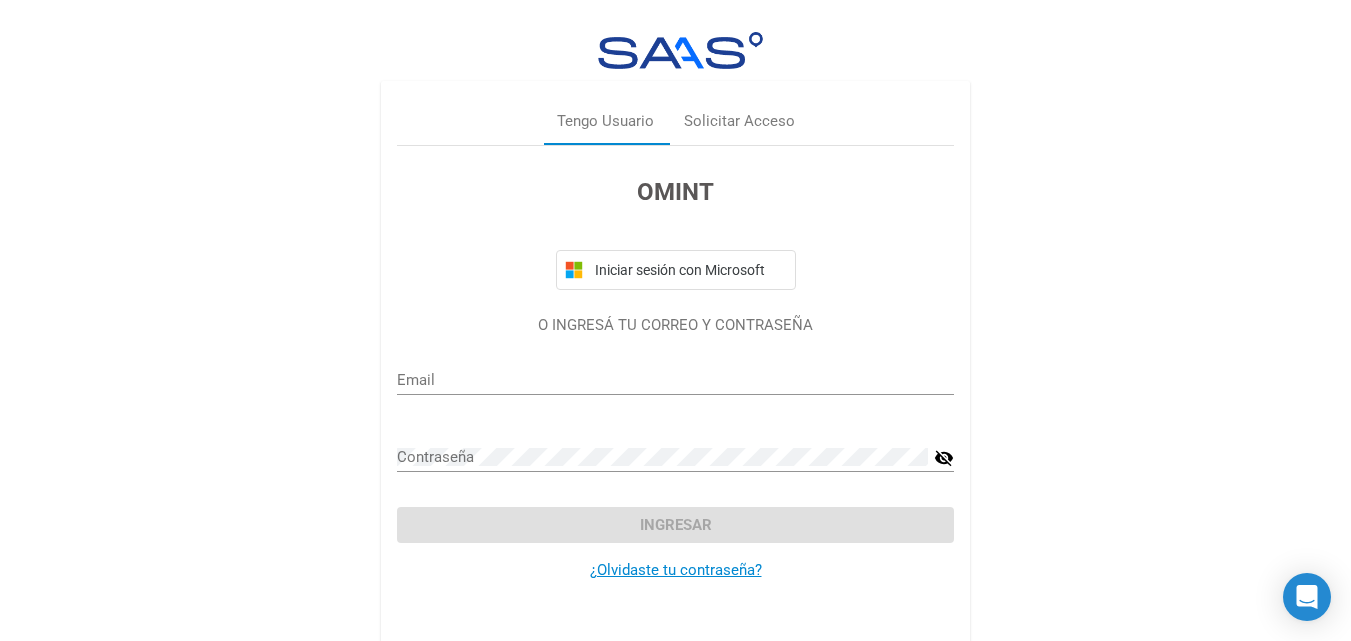 type on "megarciaweyermann@gmail.com" 